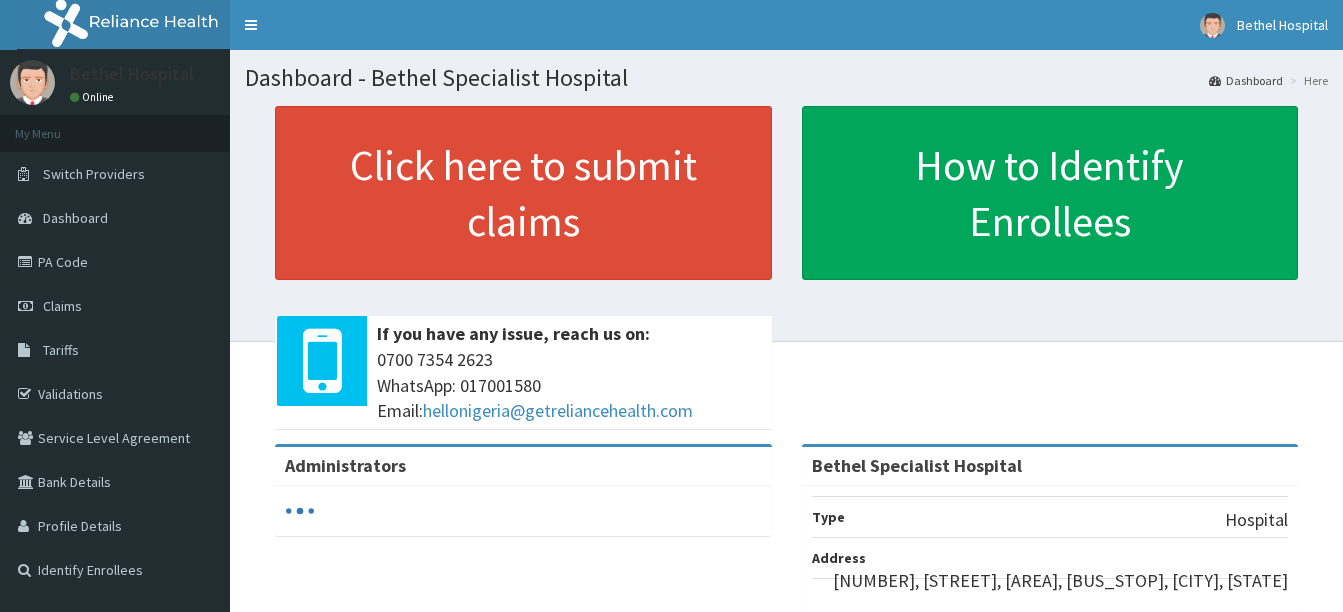 scroll, scrollTop: 0, scrollLeft: 0, axis: both 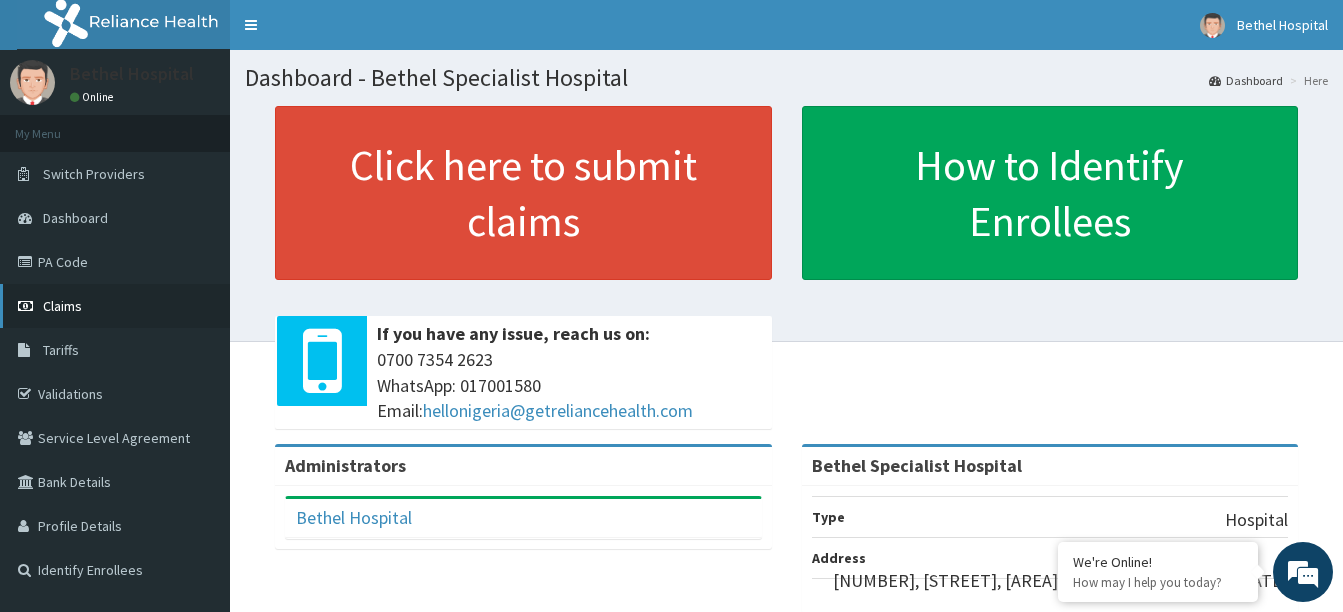 click on "Claims" at bounding box center (62, 306) 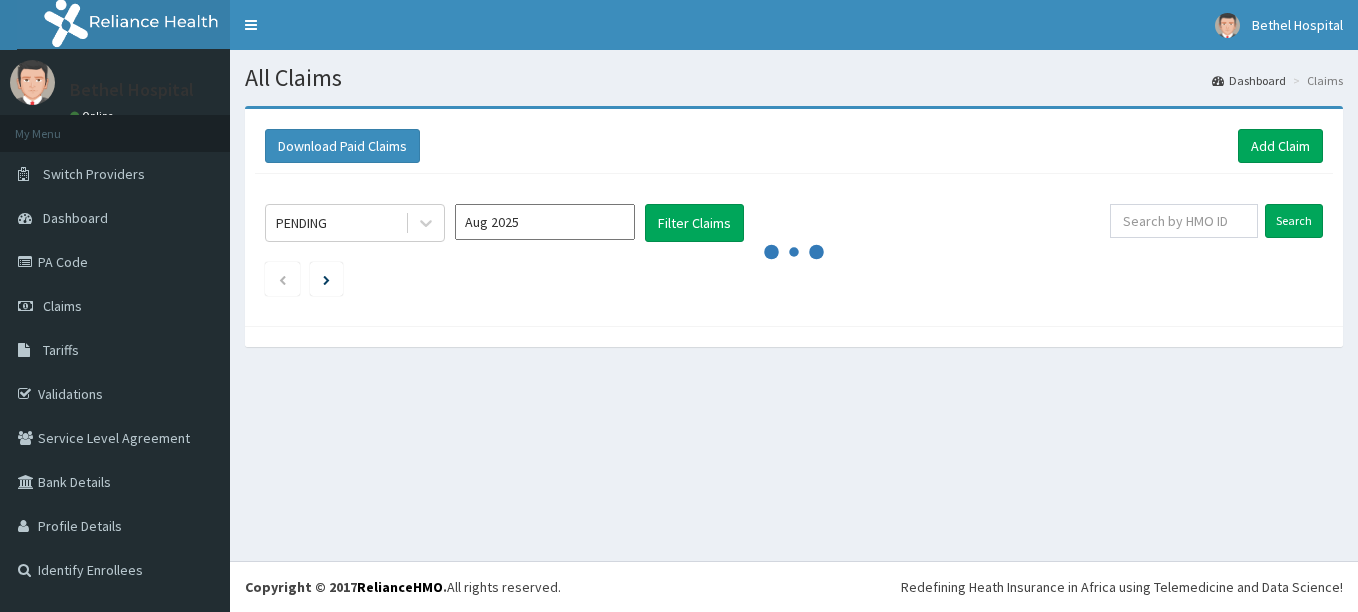 scroll, scrollTop: 0, scrollLeft: 0, axis: both 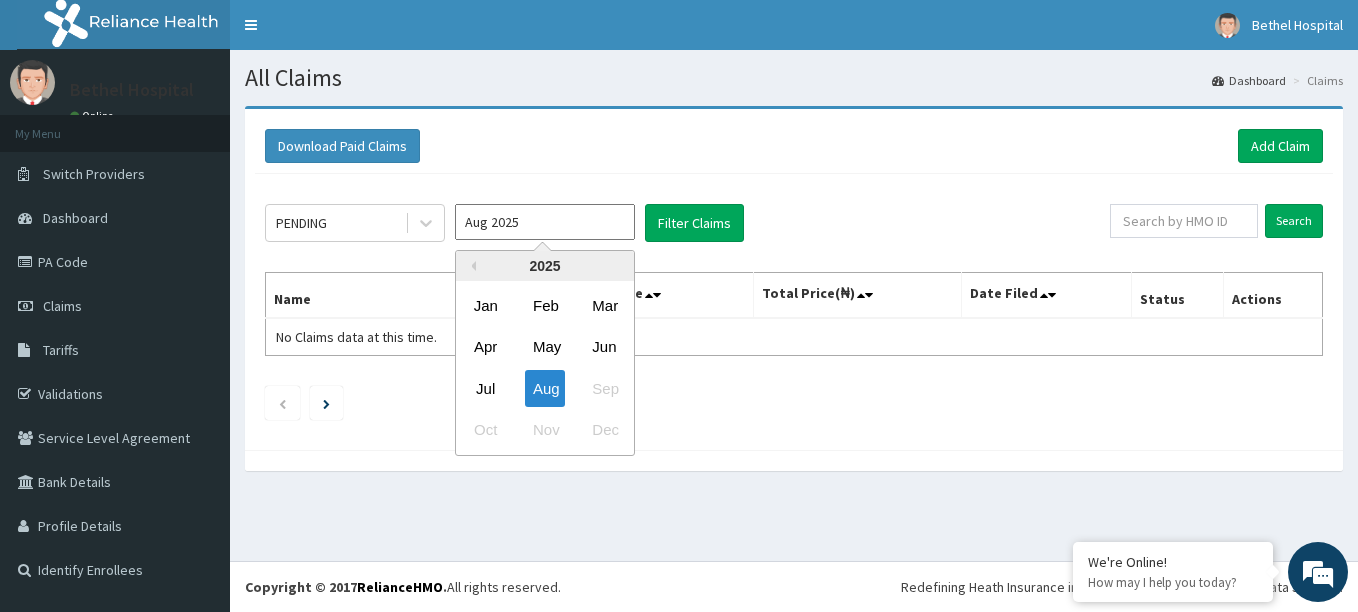 click on "Aug 2025" at bounding box center (545, 222) 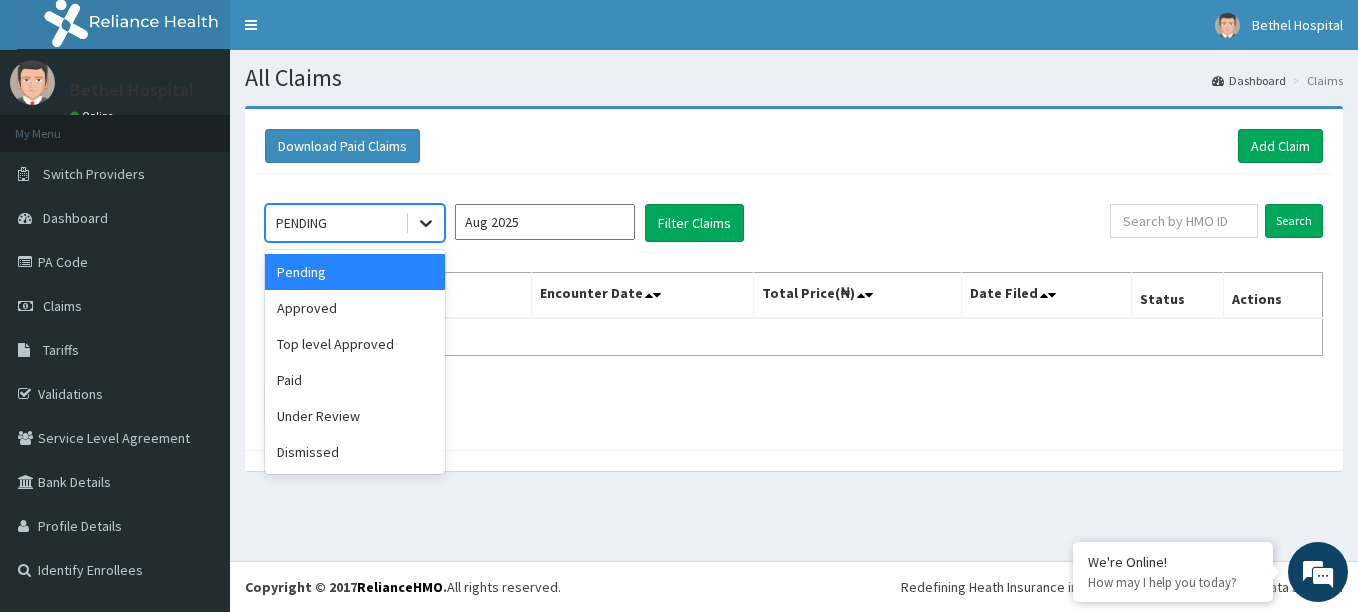 click 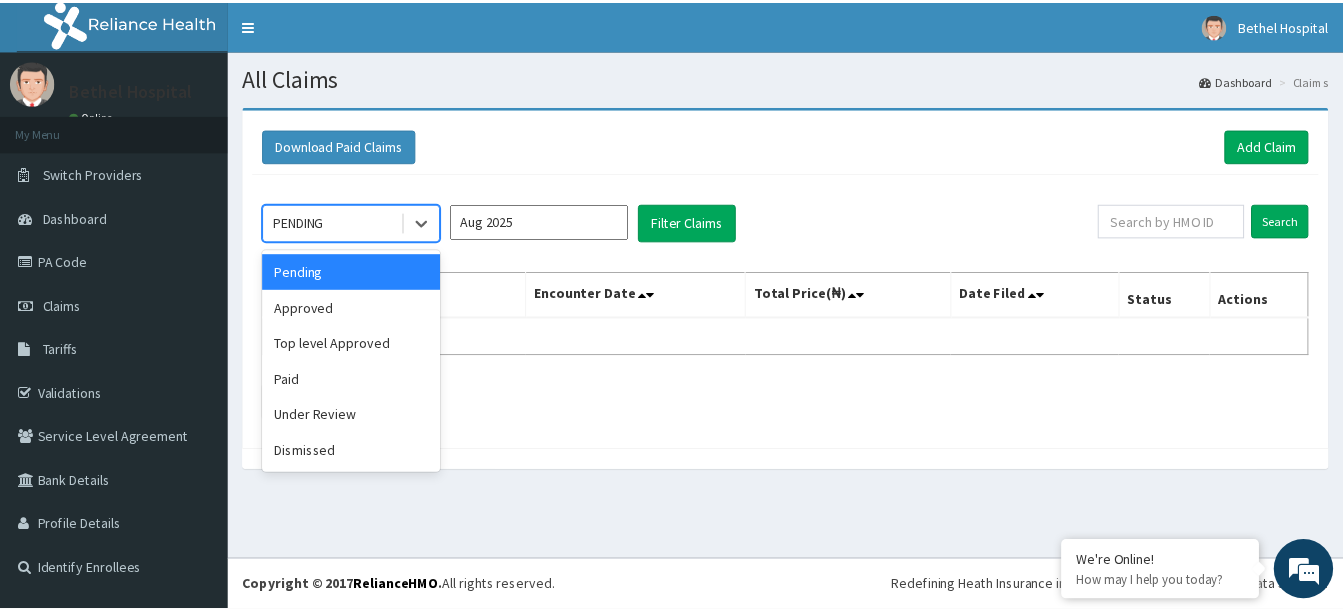 scroll, scrollTop: 0, scrollLeft: 0, axis: both 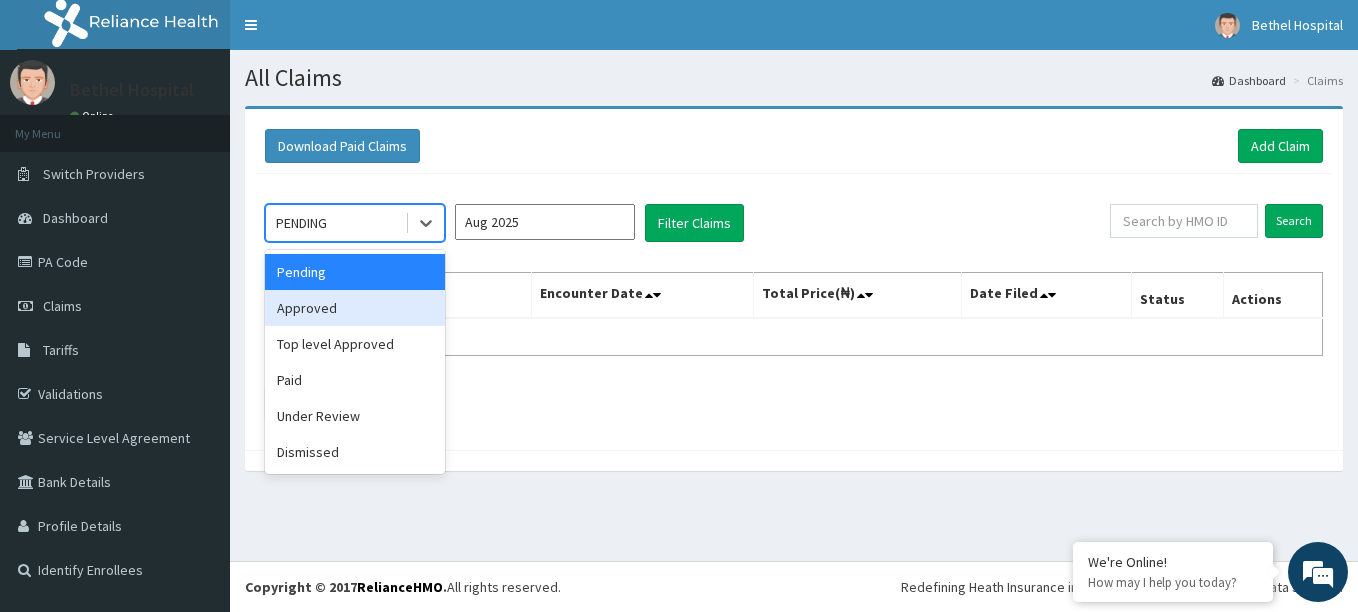 click on "Approved" at bounding box center (355, 308) 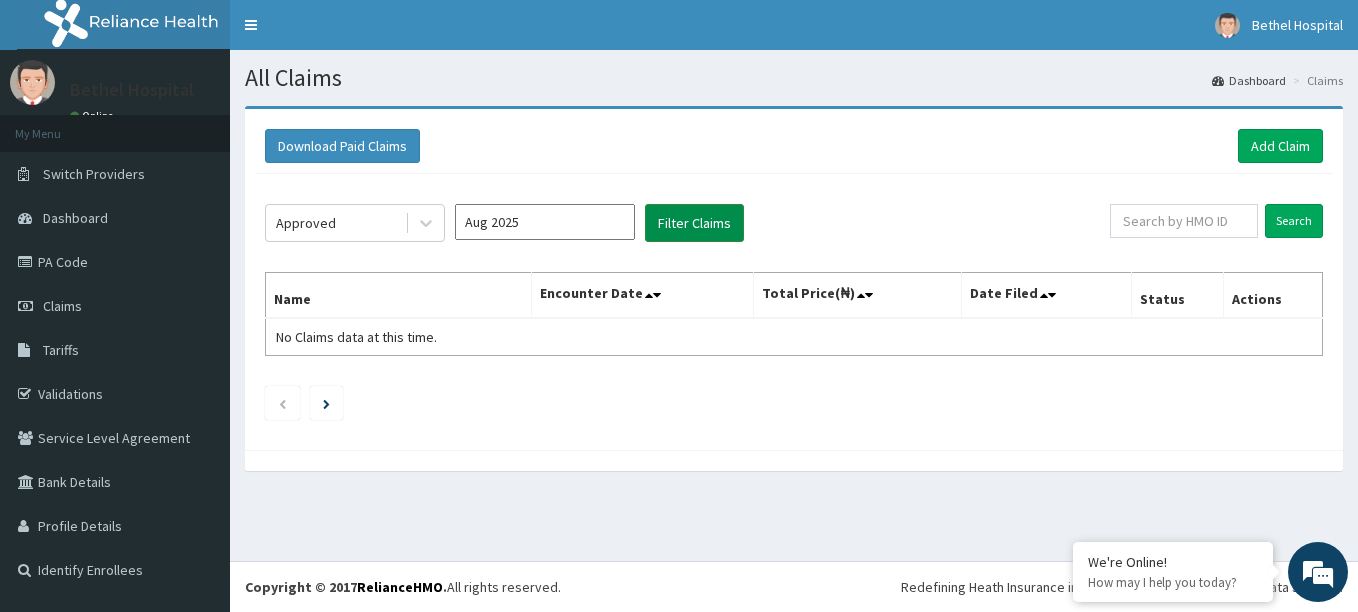 click on "Filter Claims" at bounding box center (694, 223) 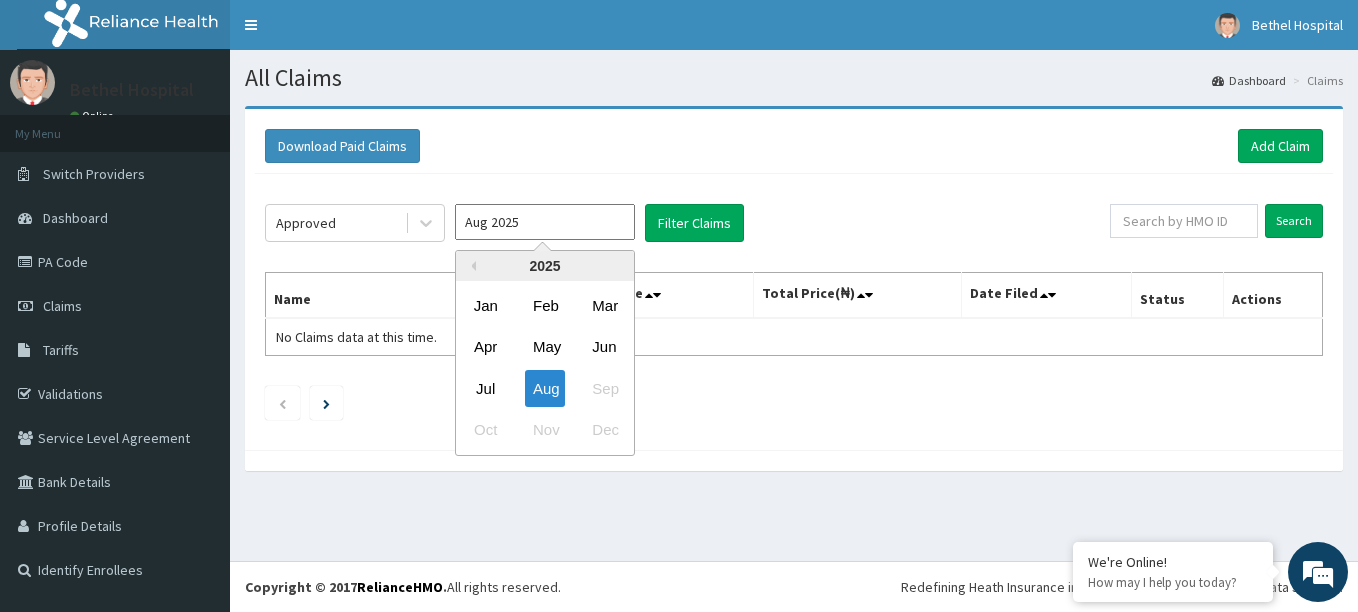 click on "Aug 2025" at bounding box center [545, 222] 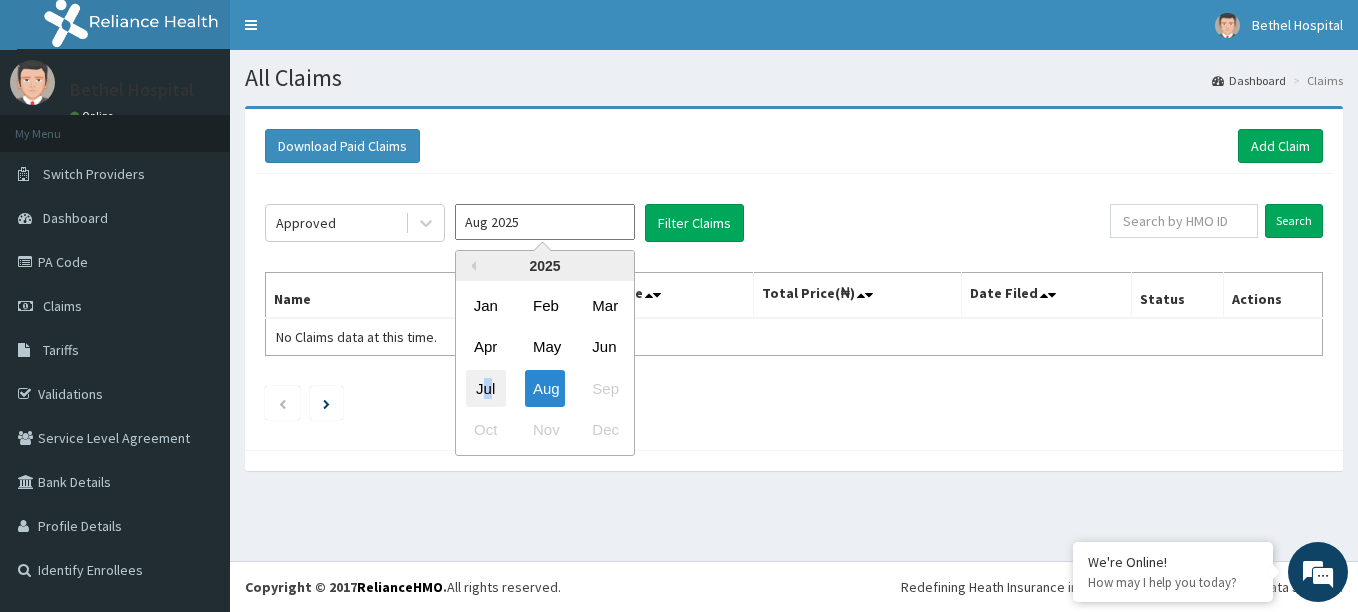 click on "Jul" at bounding box center [486, 388] 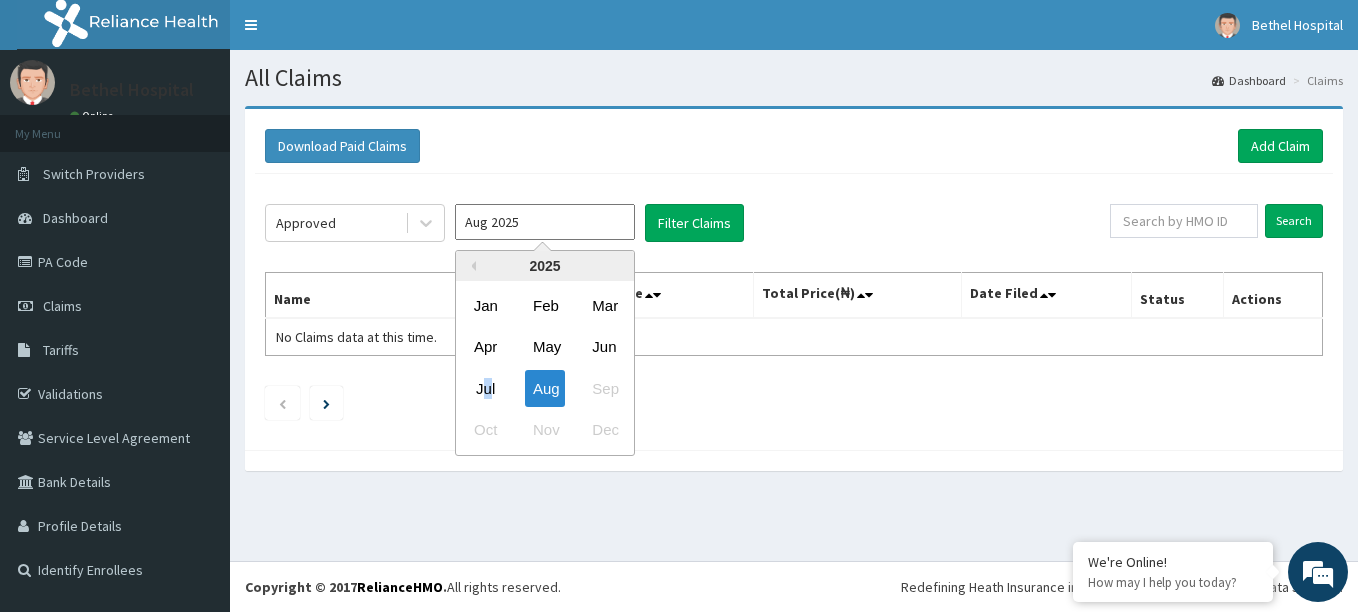 type on "Jul 2025" 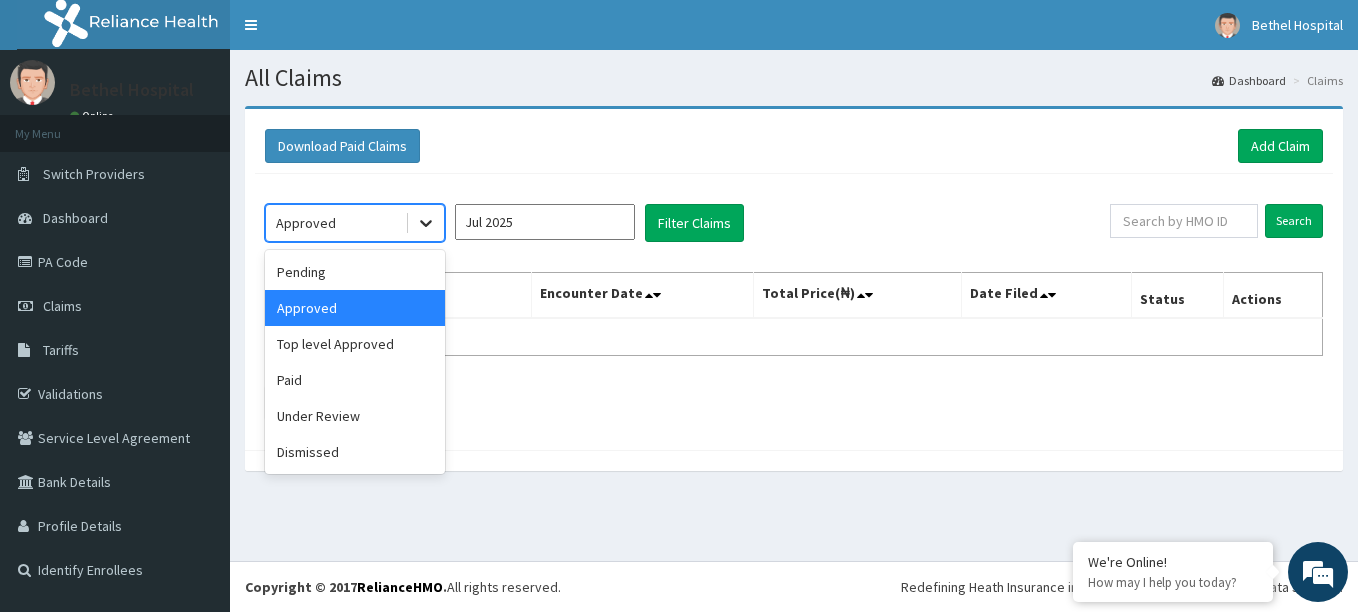 click 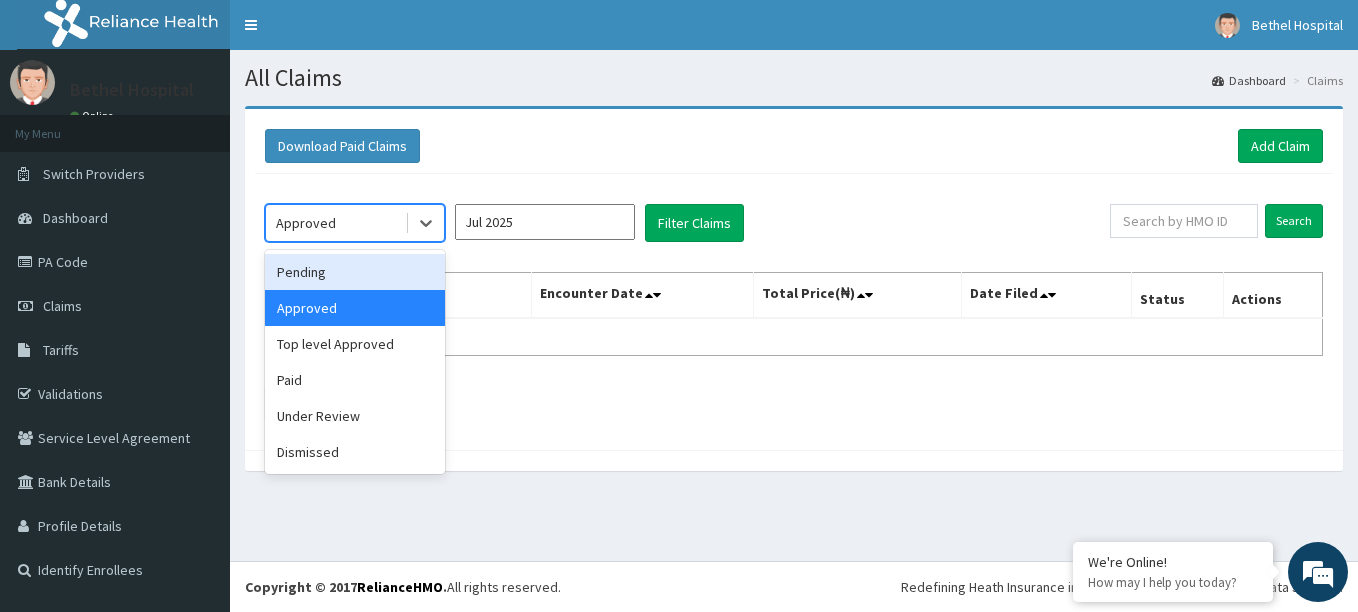 click on "Pending" at bounding box center (355, 272) 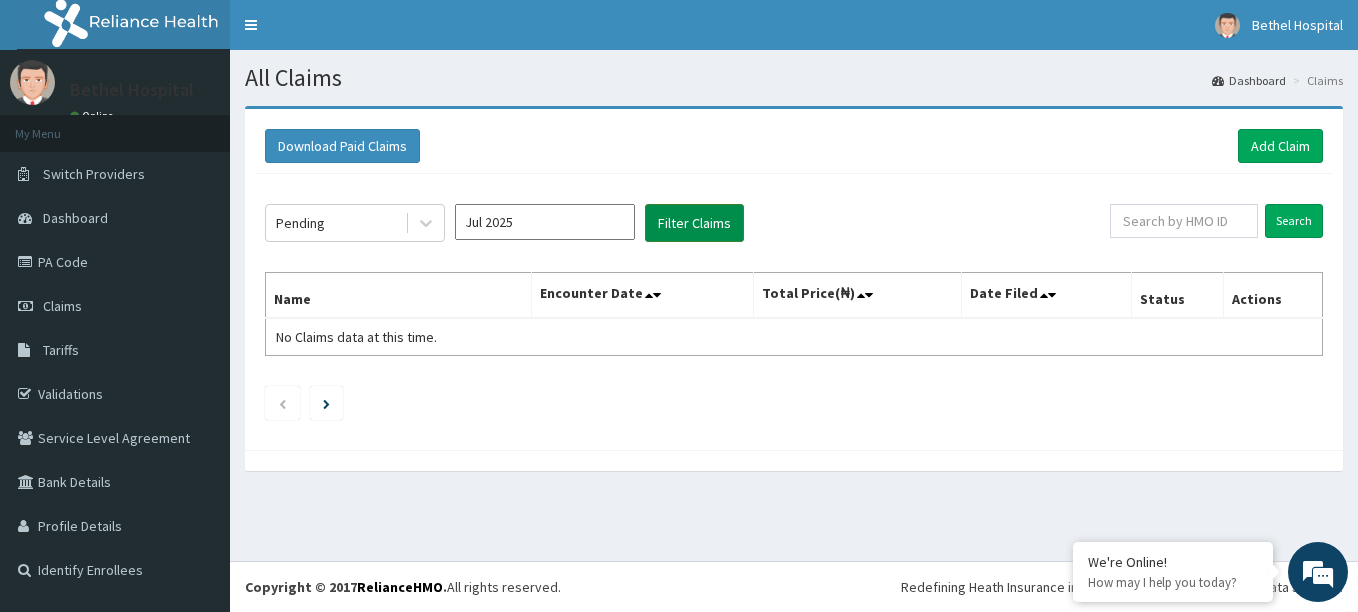 click on "Filter Claims" at bounding box center (694, 223) 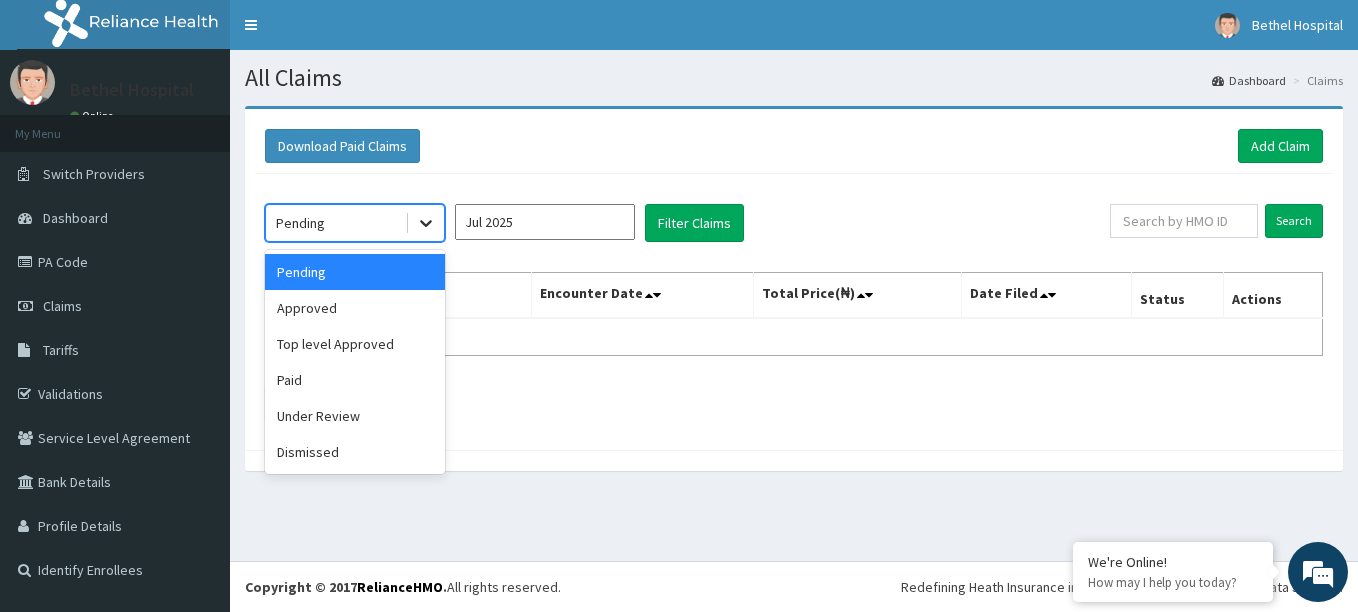click 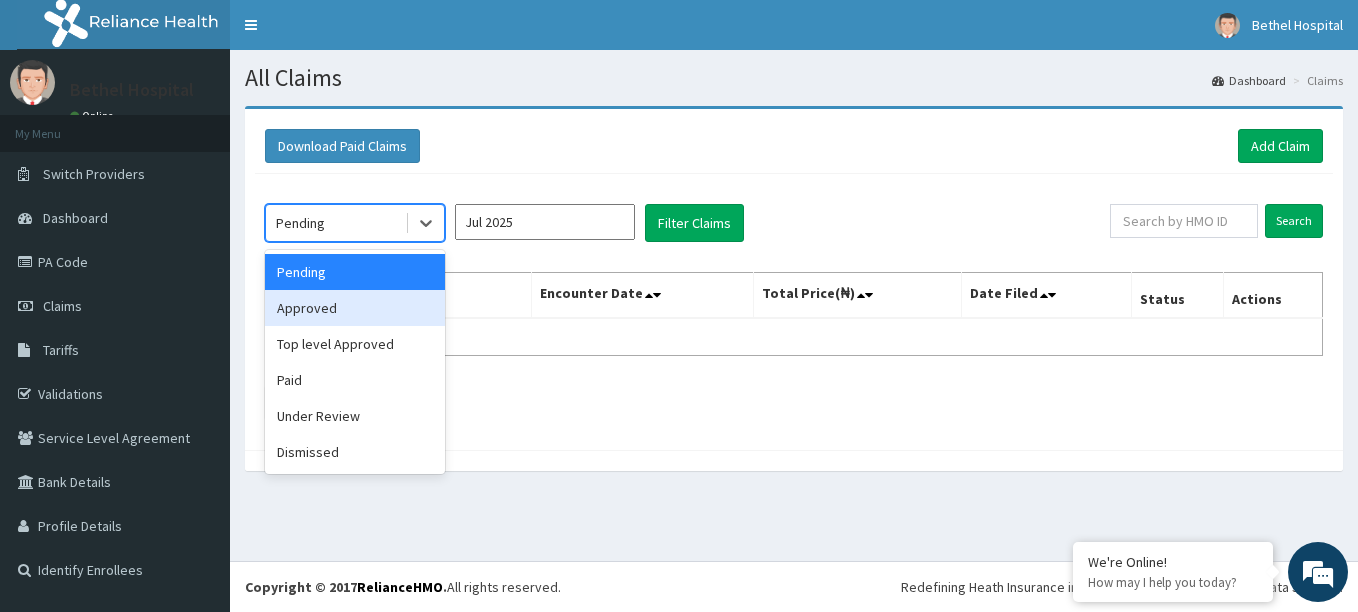click on "Approved" at bounding box center (355, 308) 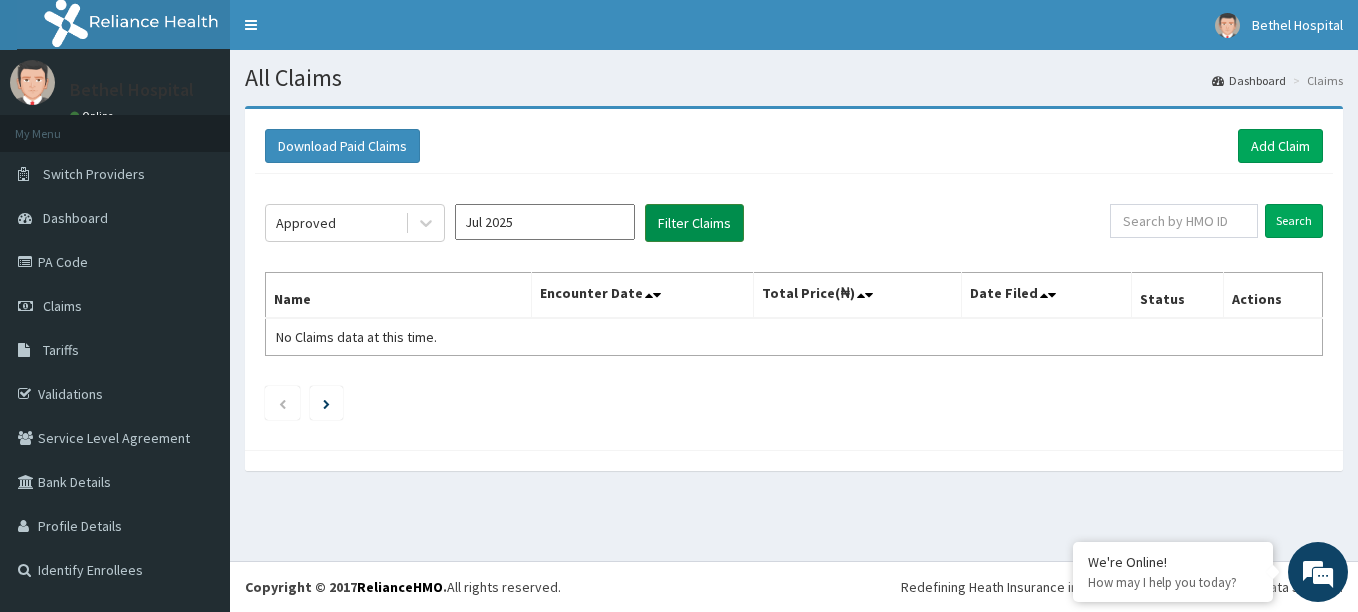 click on "Filter Claims" at bounding box center (694, 223) 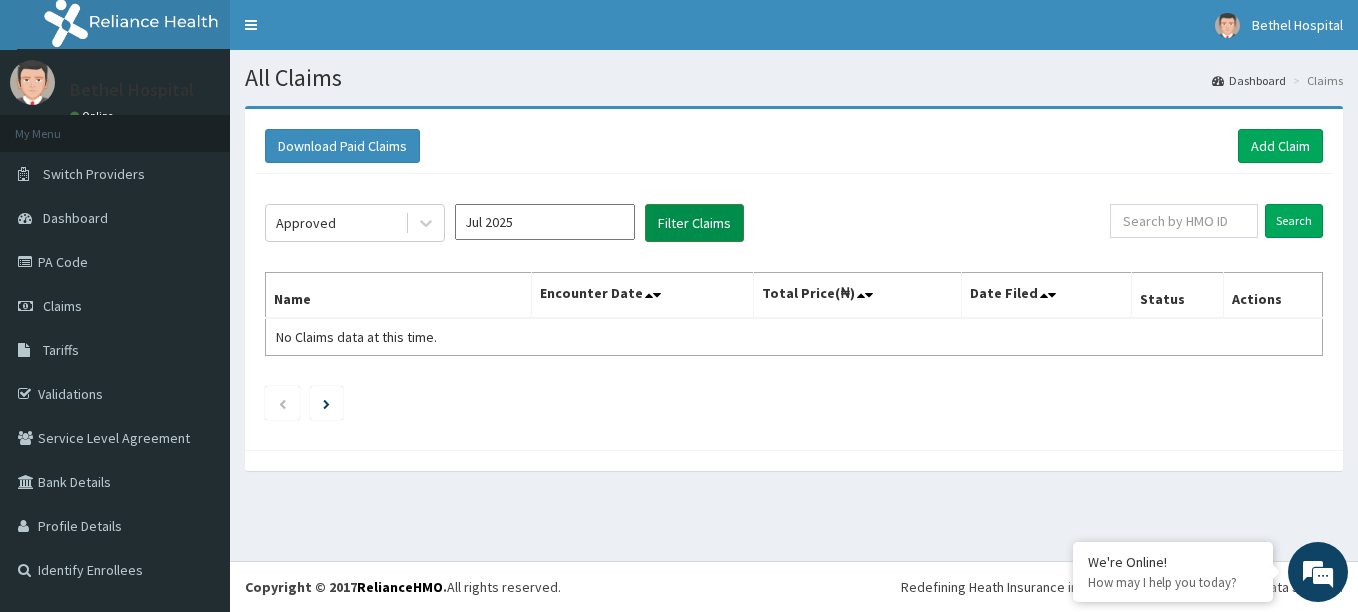 click on "Filter Claims" at bounding box center (694, 223) 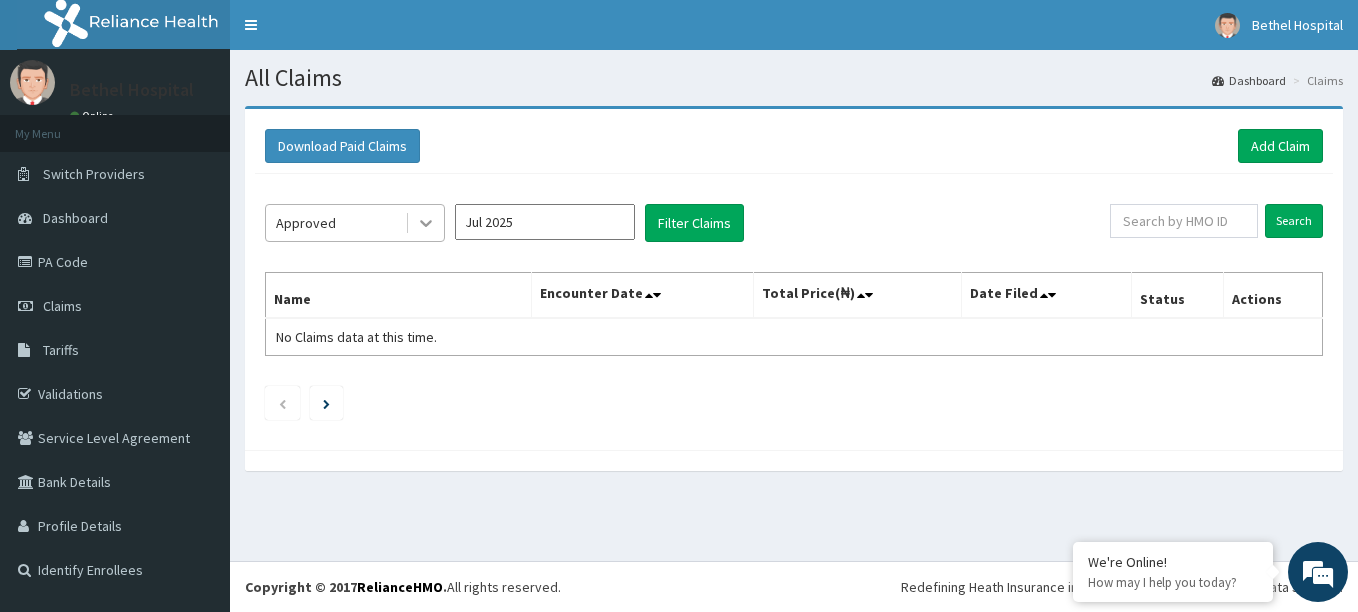 click 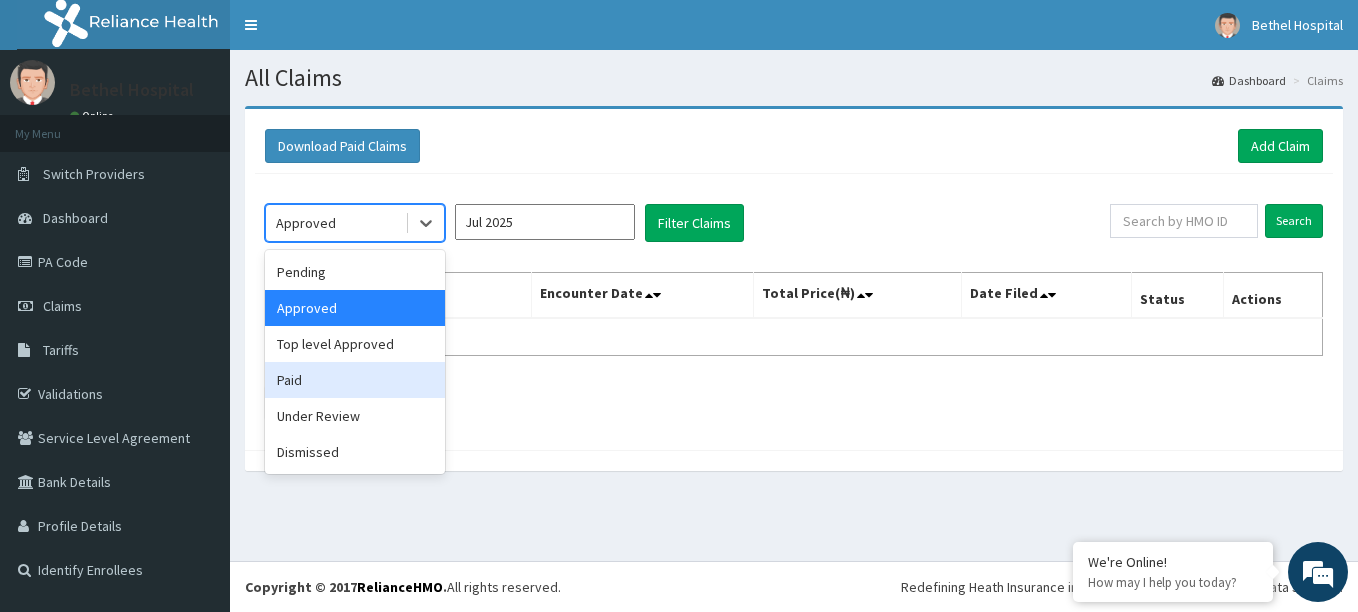 click on "Paid" at bounding box center [355, 380] 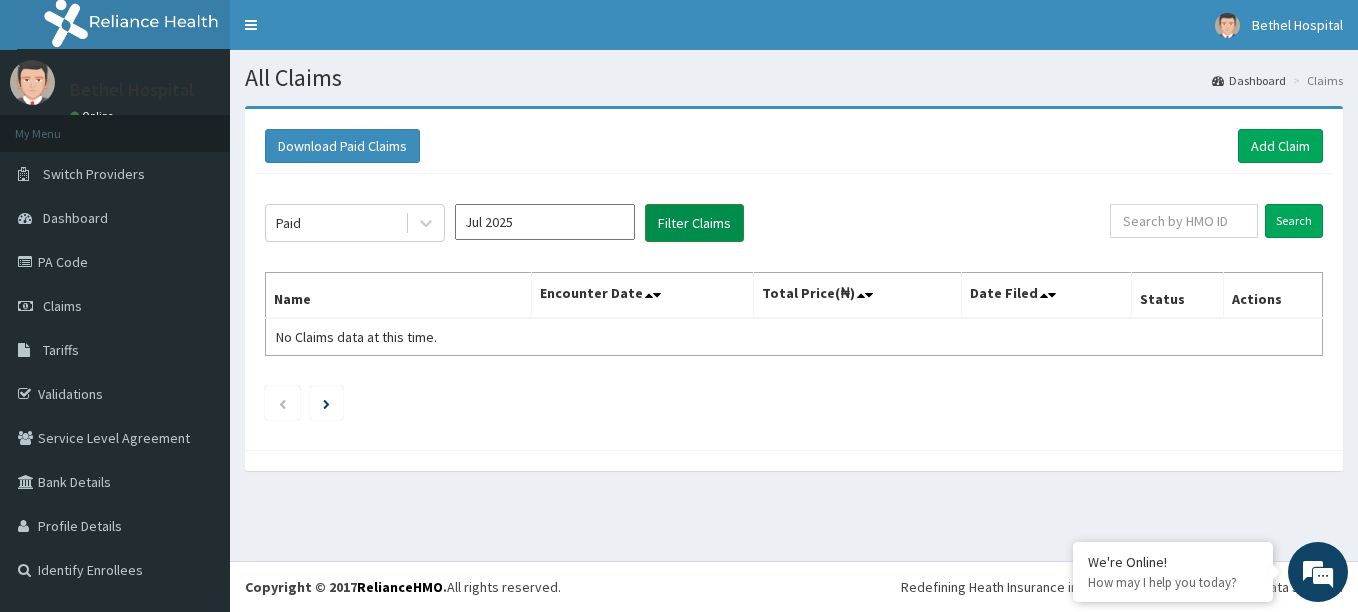 click on "Filter Claims" at bounding box center [694, 223] 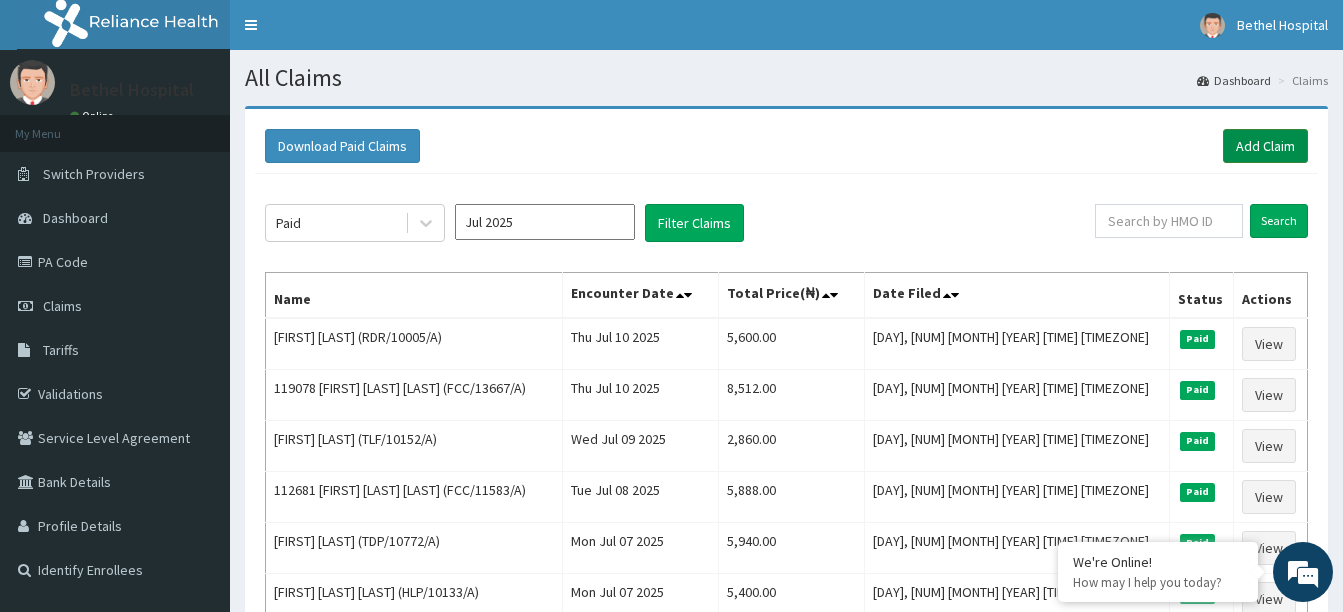 click on "Add Claim" at bounding box center (1265, 146) 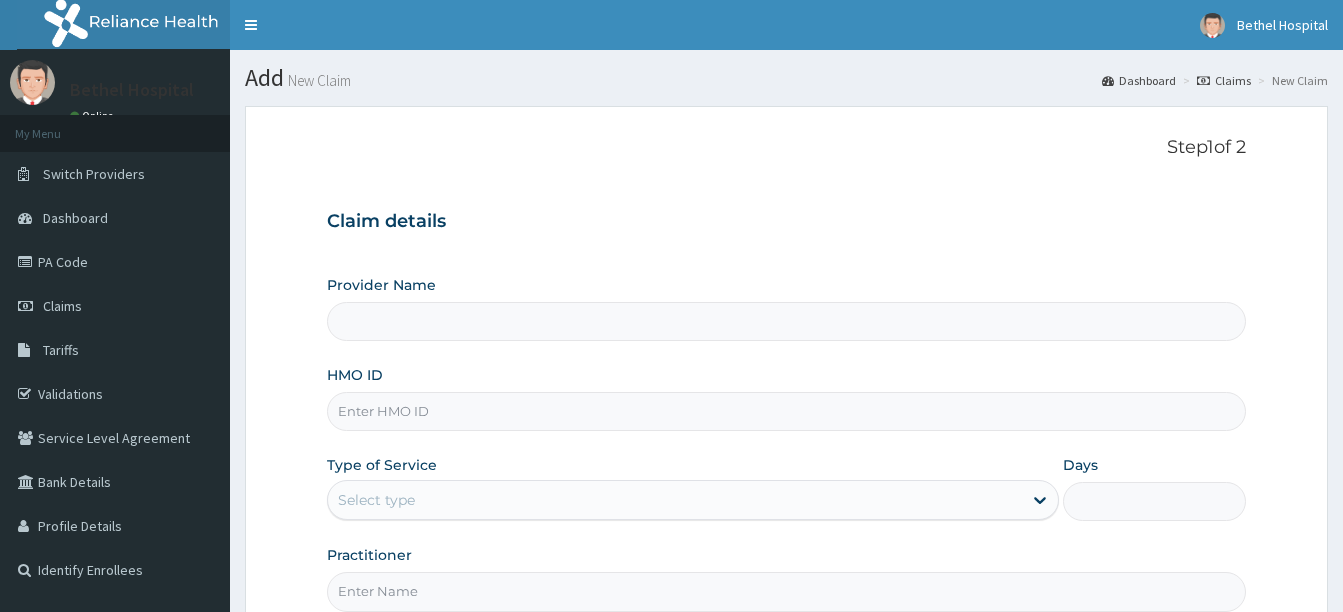 scroll, scrollTop: 0, scrollLeft: 0, axis: both 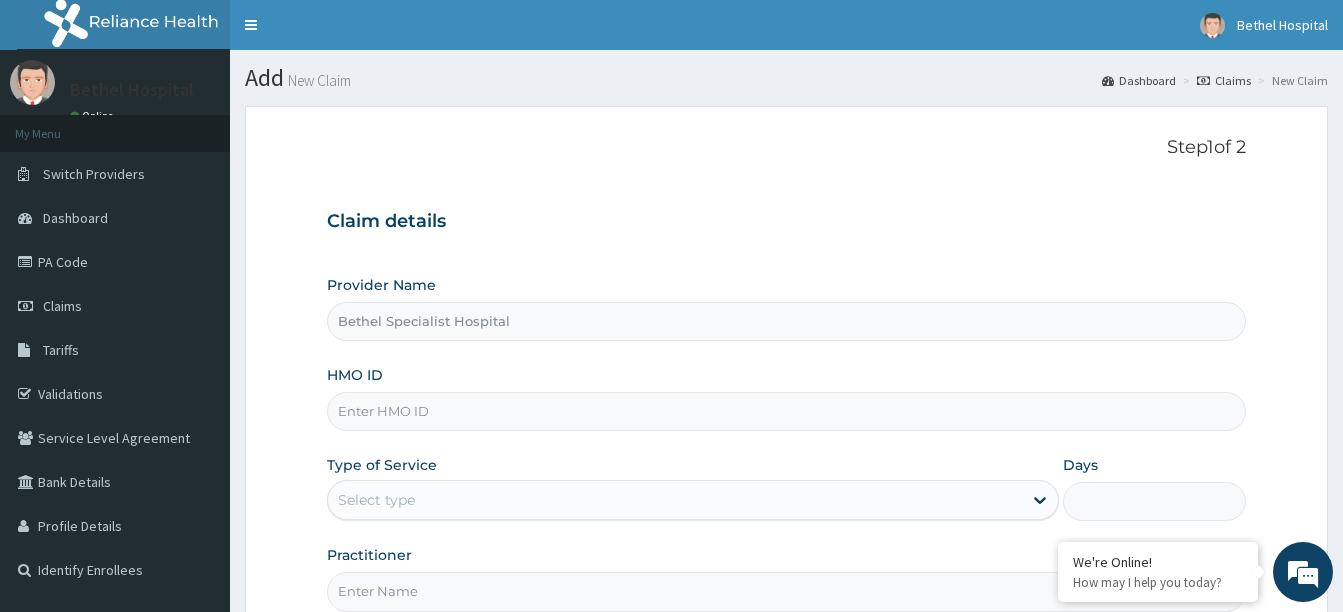 click on "HMO ID" at bounding box center [786, 411] 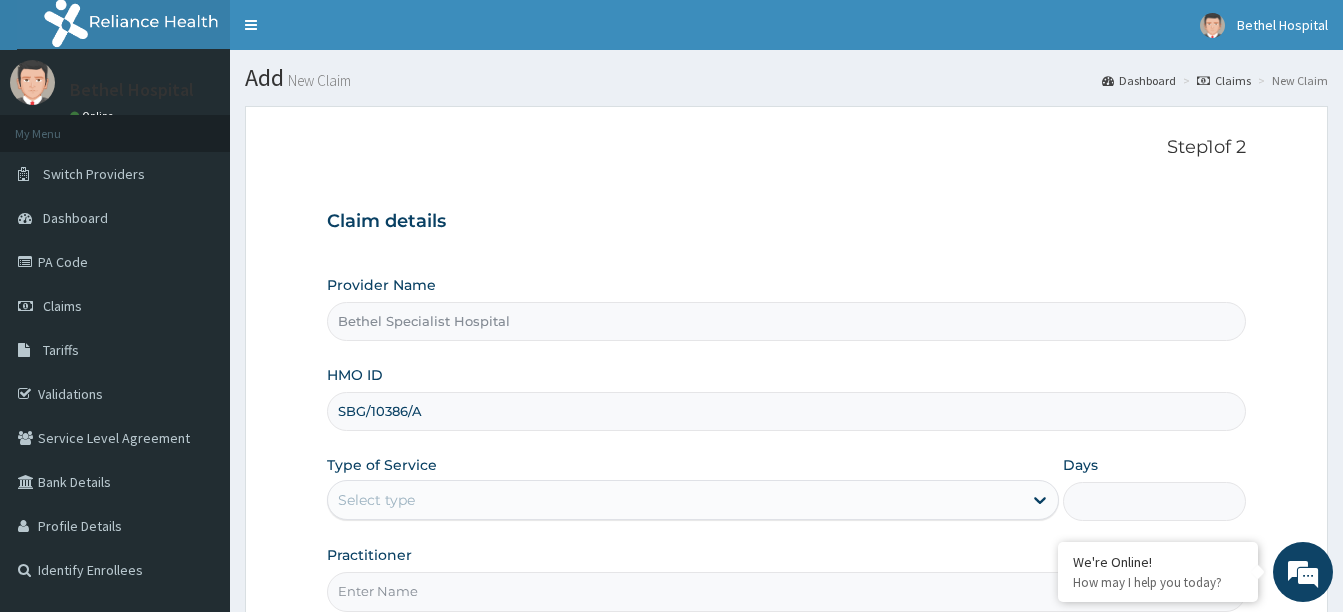 scroll, scrollTop: 0, scrollLeft: 0, axis: both 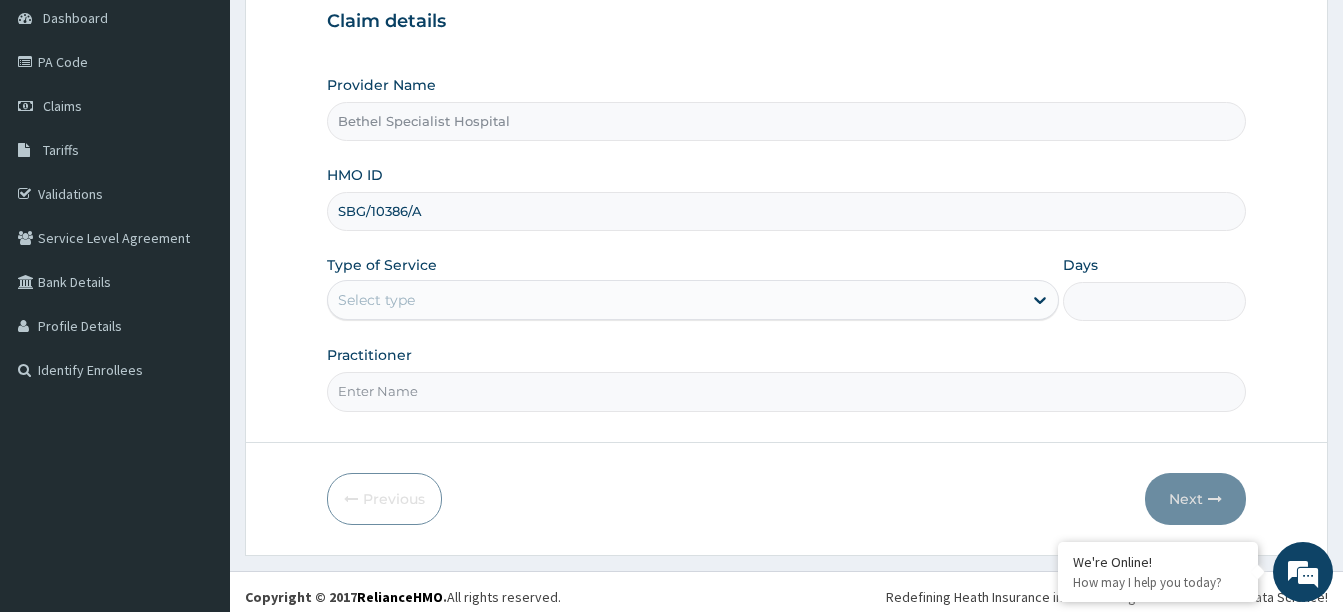 type on "SBG/10386/A" 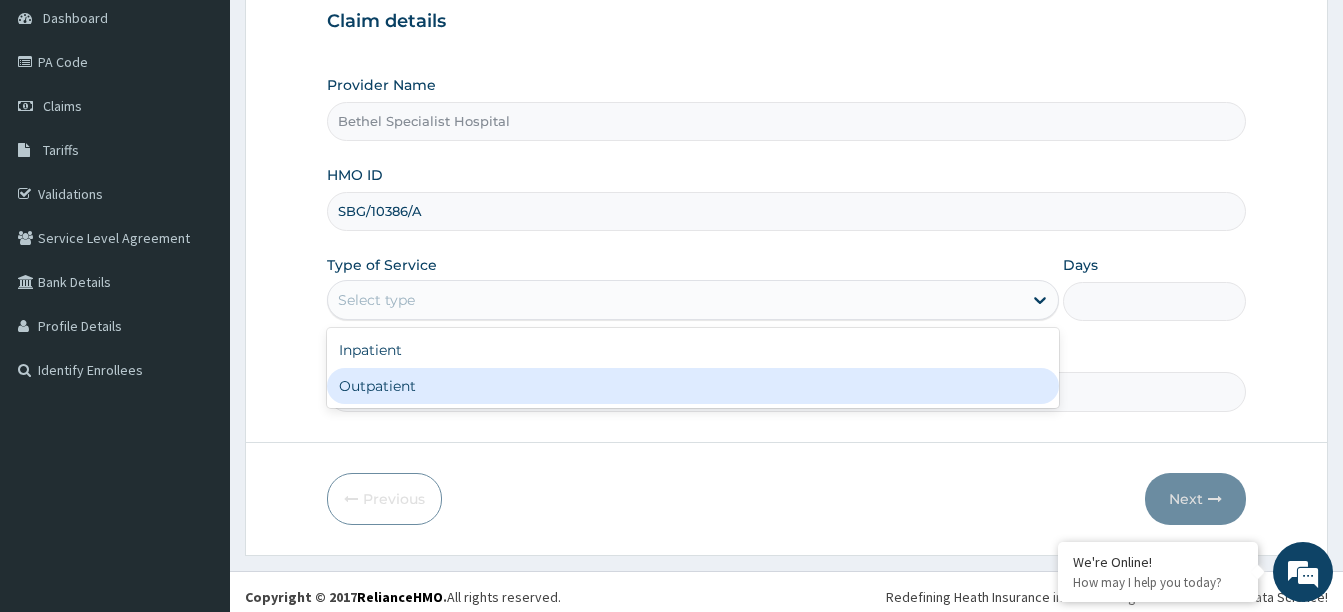 click on "Outpatient" at bounding box center [693, 386] 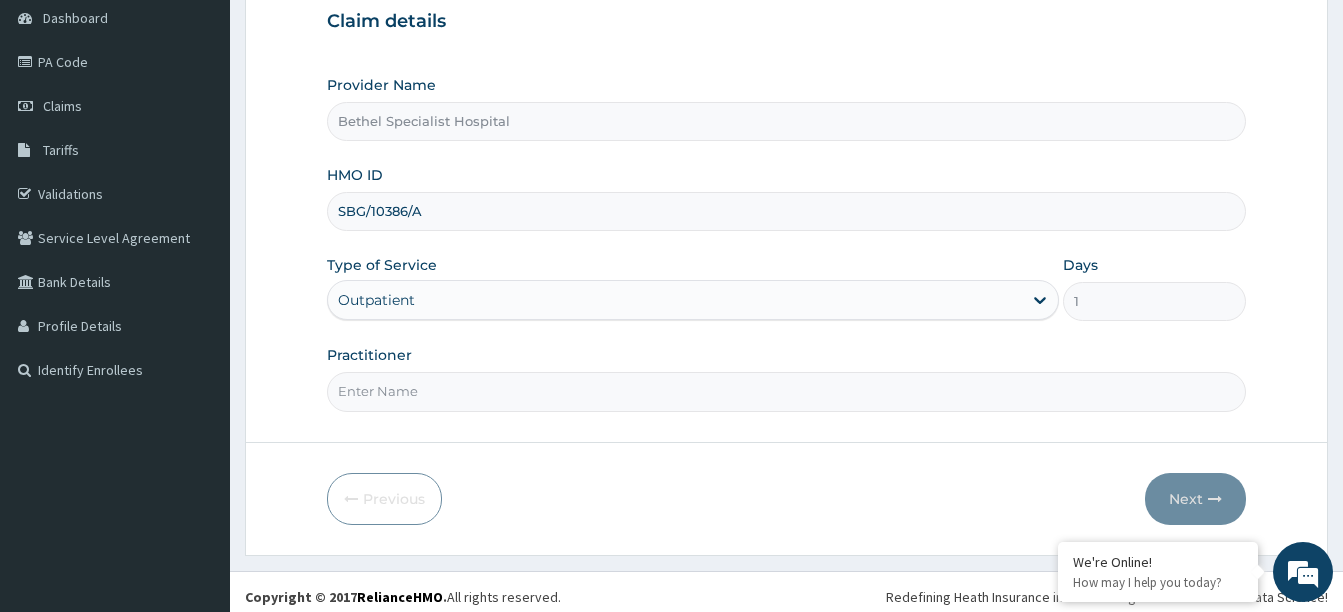 click on "Practitioner" at bounding box center [786, 391] 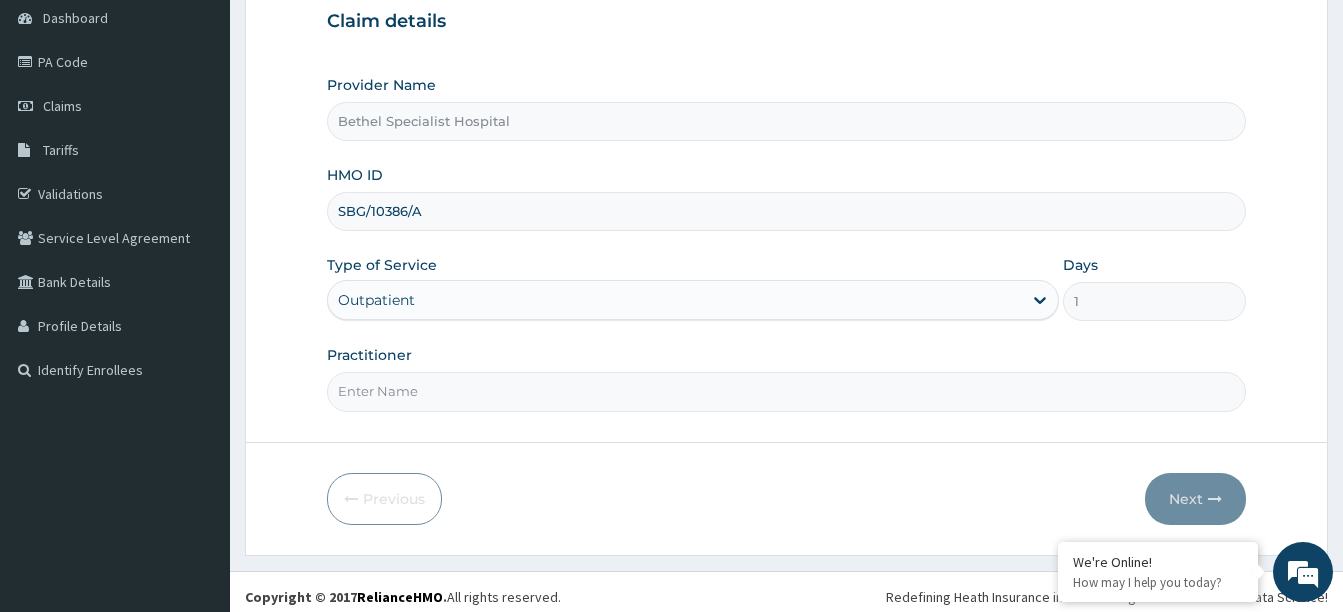 type on "dr hamzat" 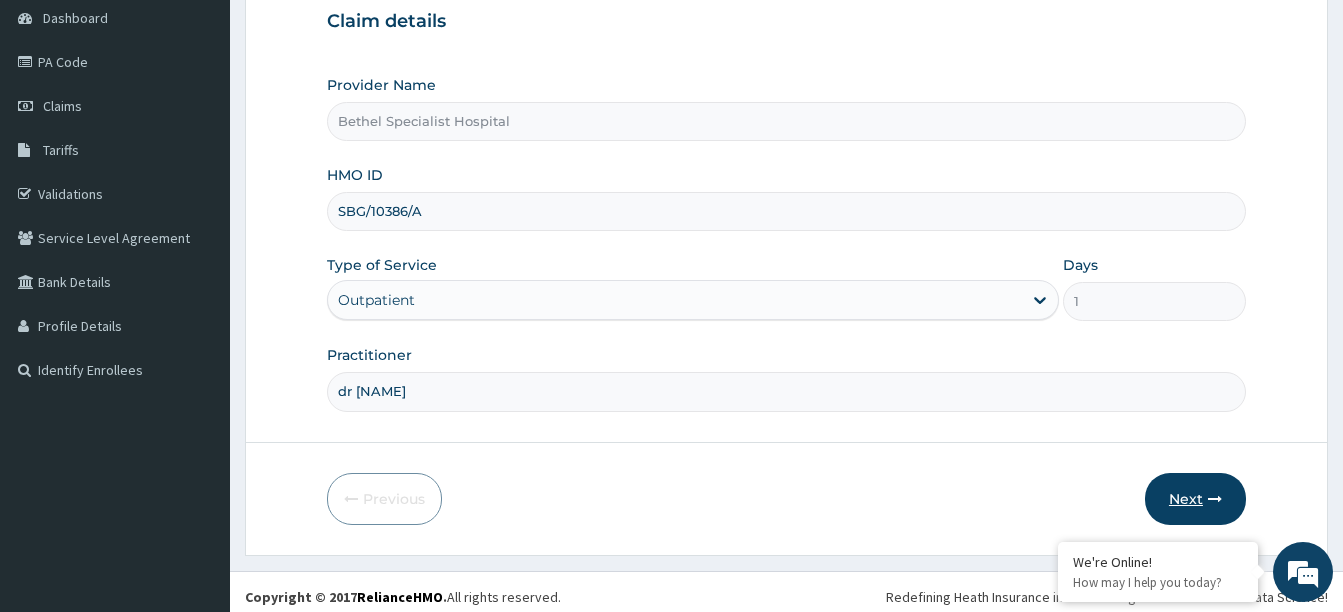 click on "Next" at bounding box center [1195, 499] 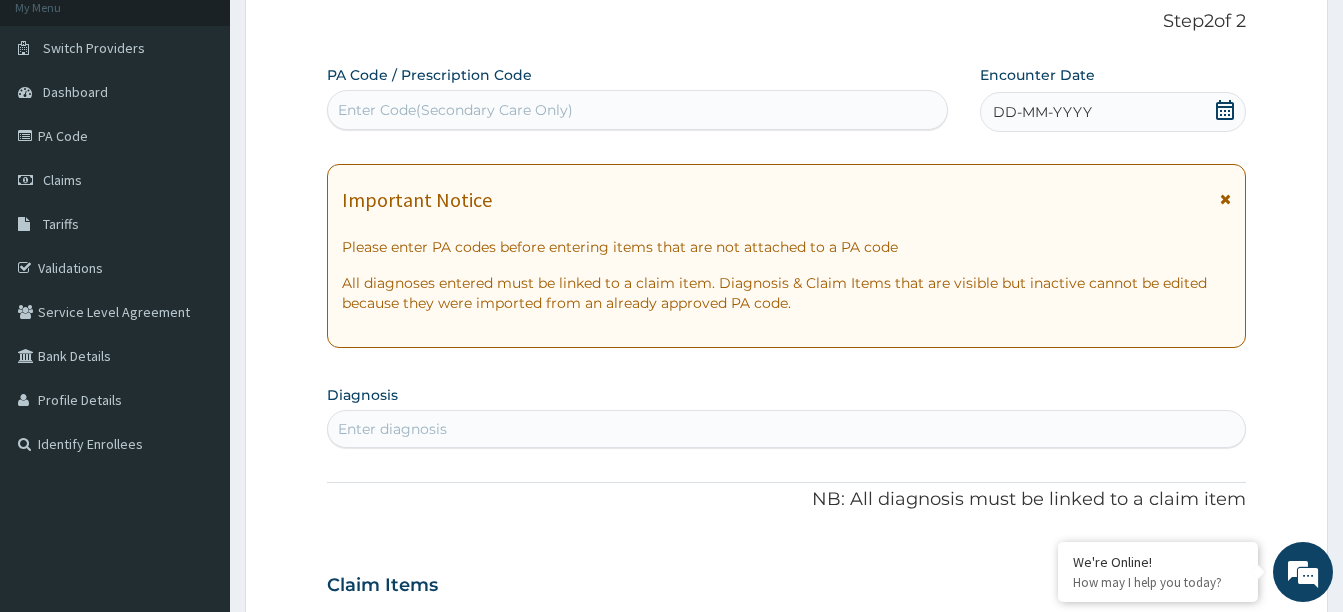 scroll, scrollTop: 100, scrollLeft: 0, axis: vertical 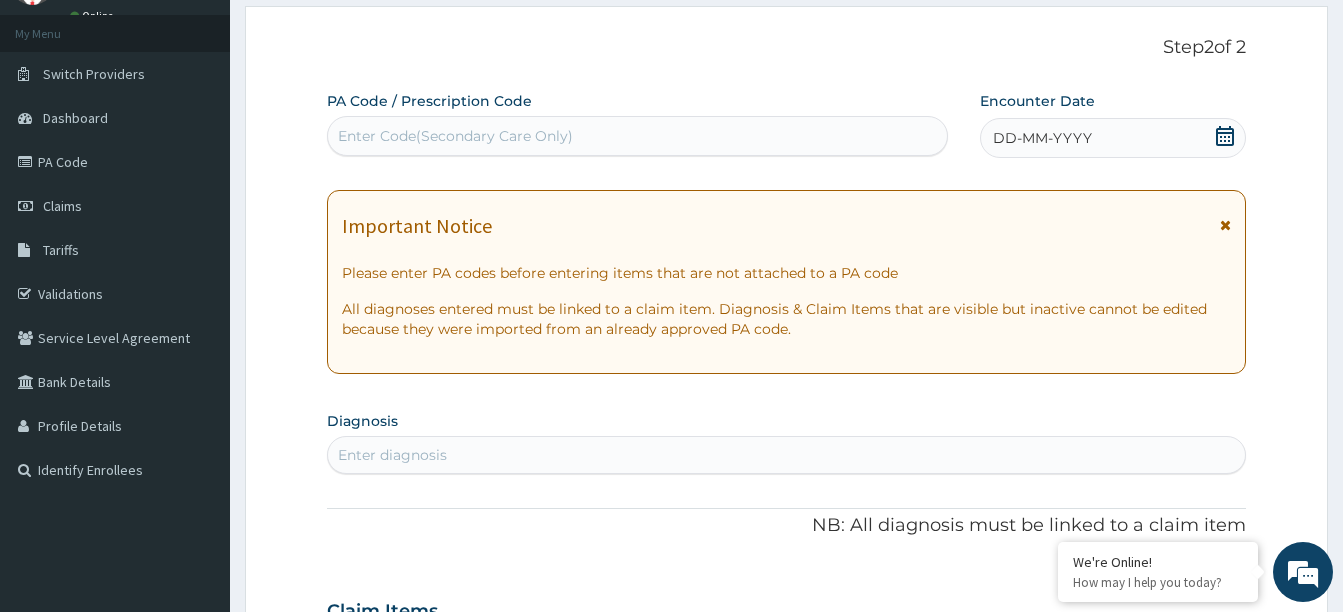 click 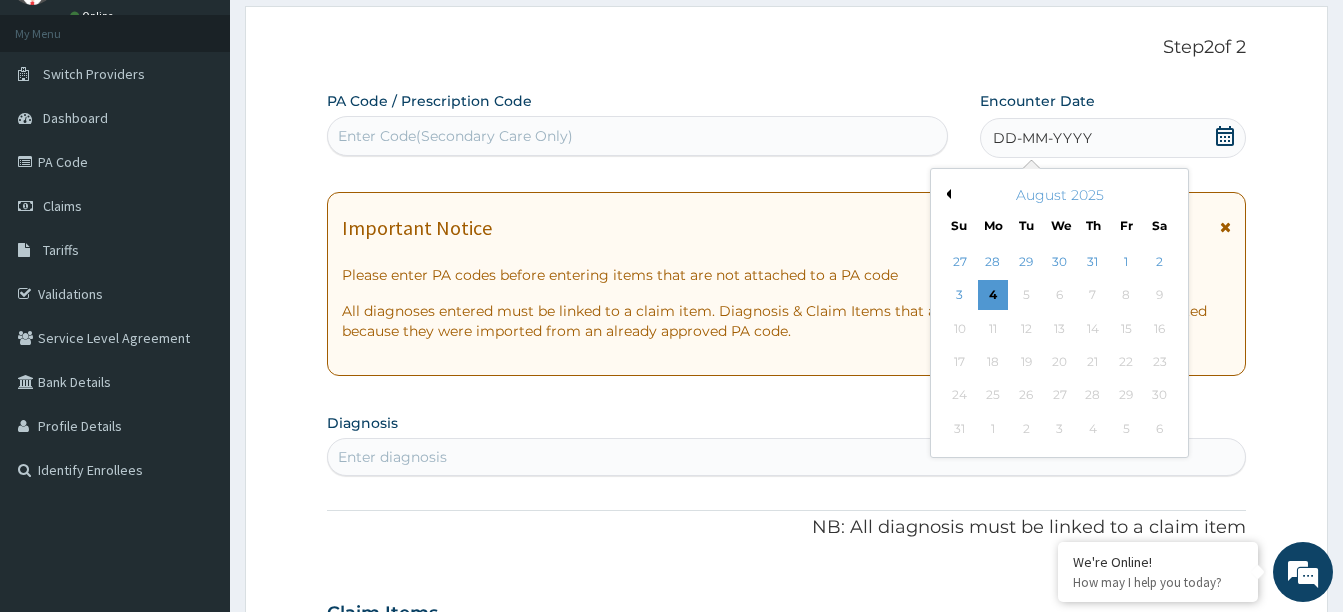 click on "Previous Month" at bounding box center [946, 194] 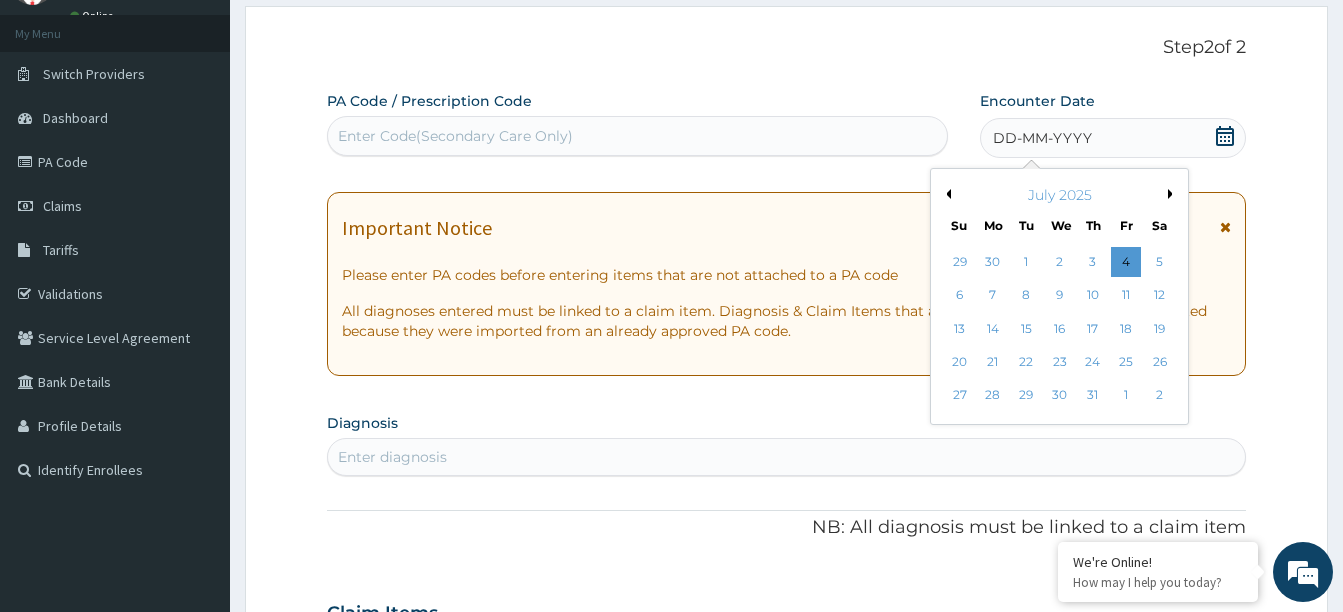 click on "11" at bounding box center (1126, 296) 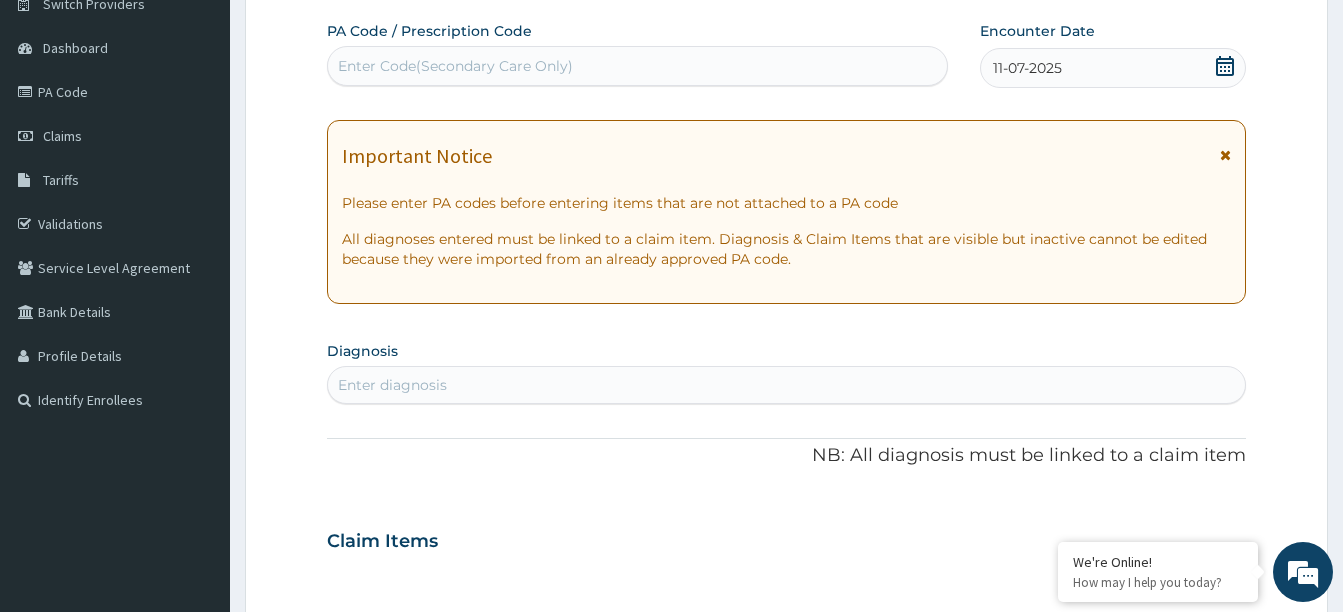 scroll, scrollTop: 200, scrollLeft: 0, axis: vertical 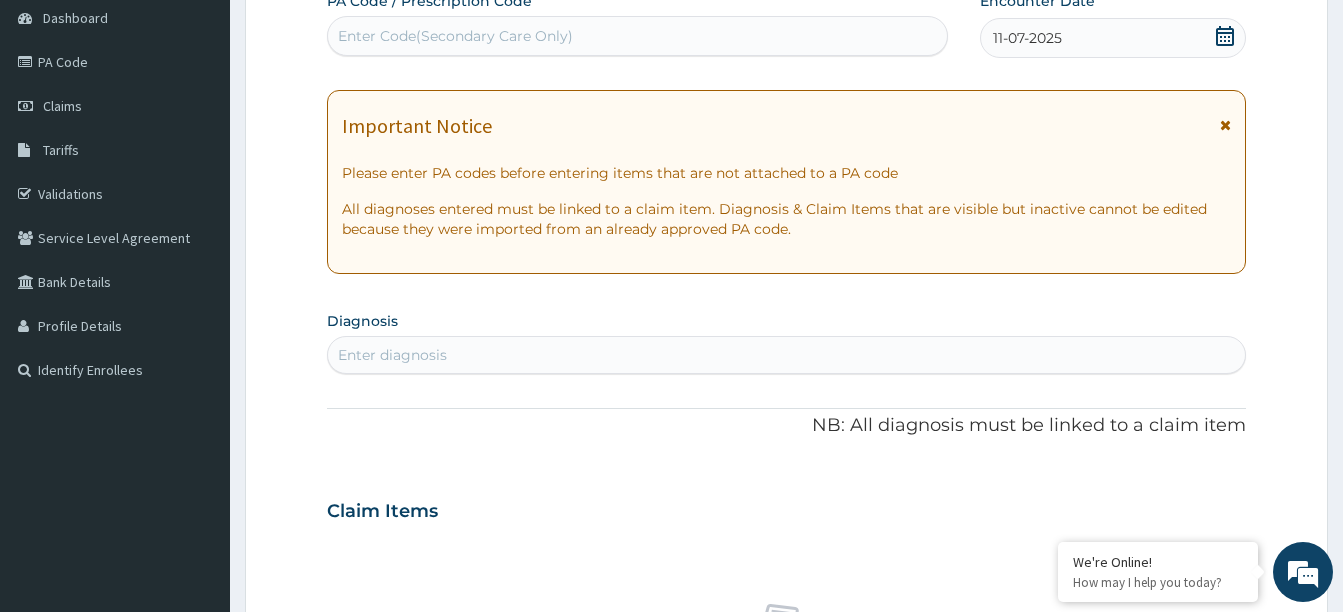 click on "Enter diagnosis" at bounding box center (786, 355) 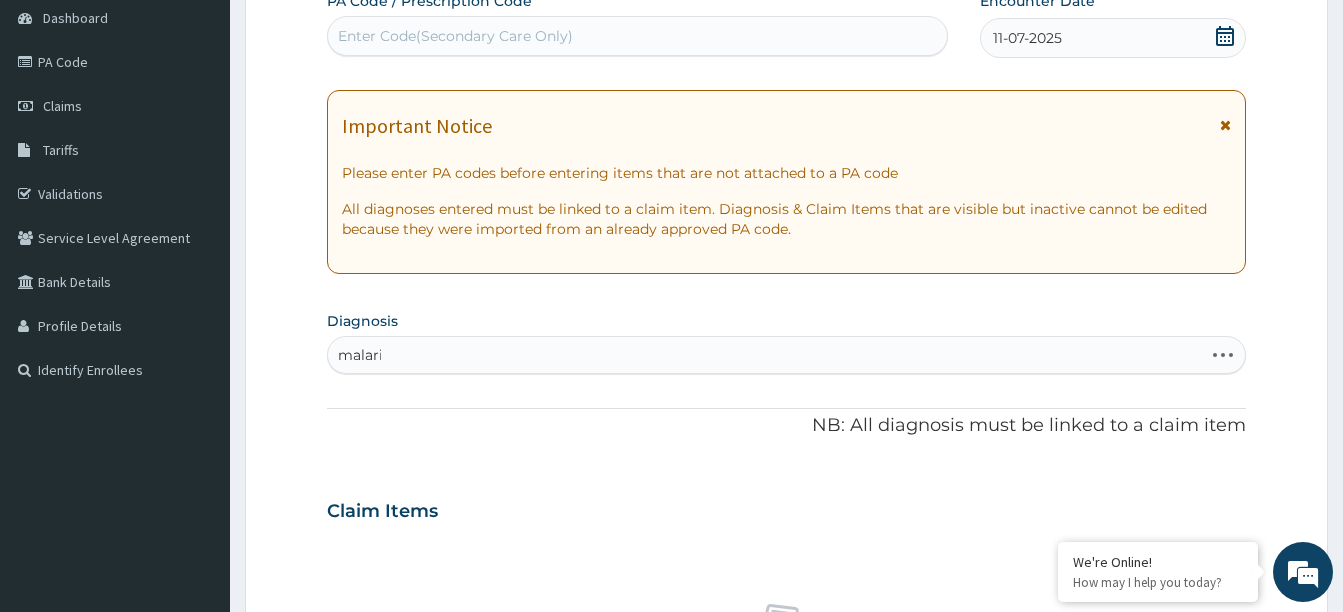 type on "malaria" 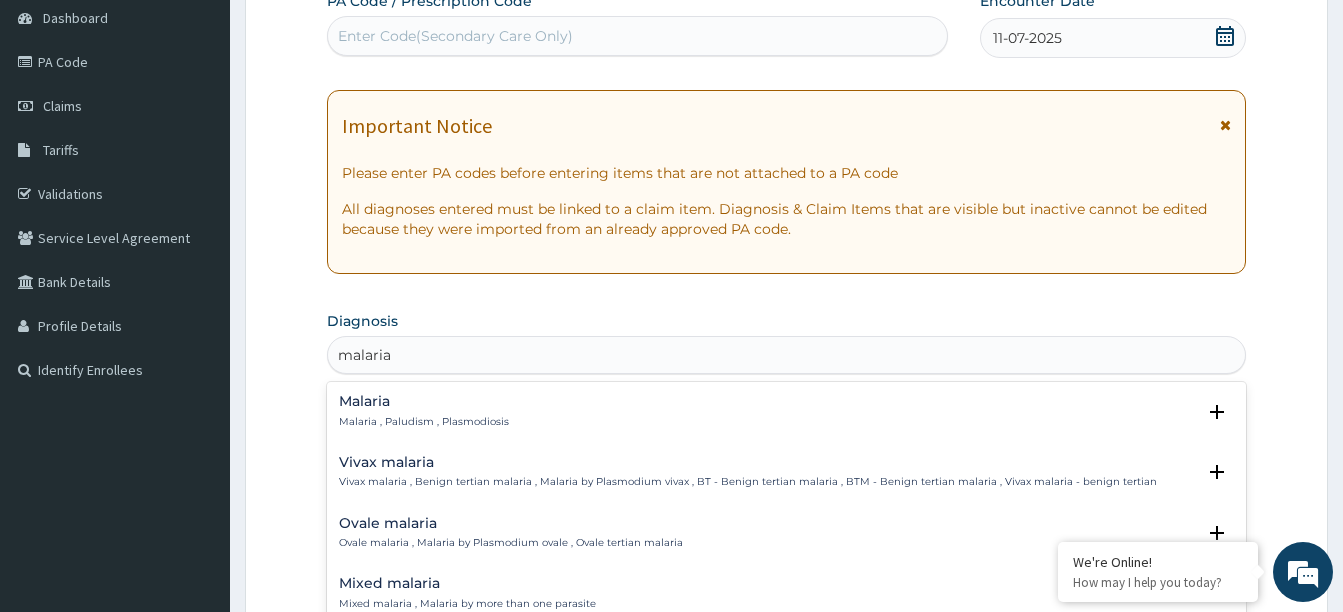 click on "Malaria" at bounding box center [424, 401] 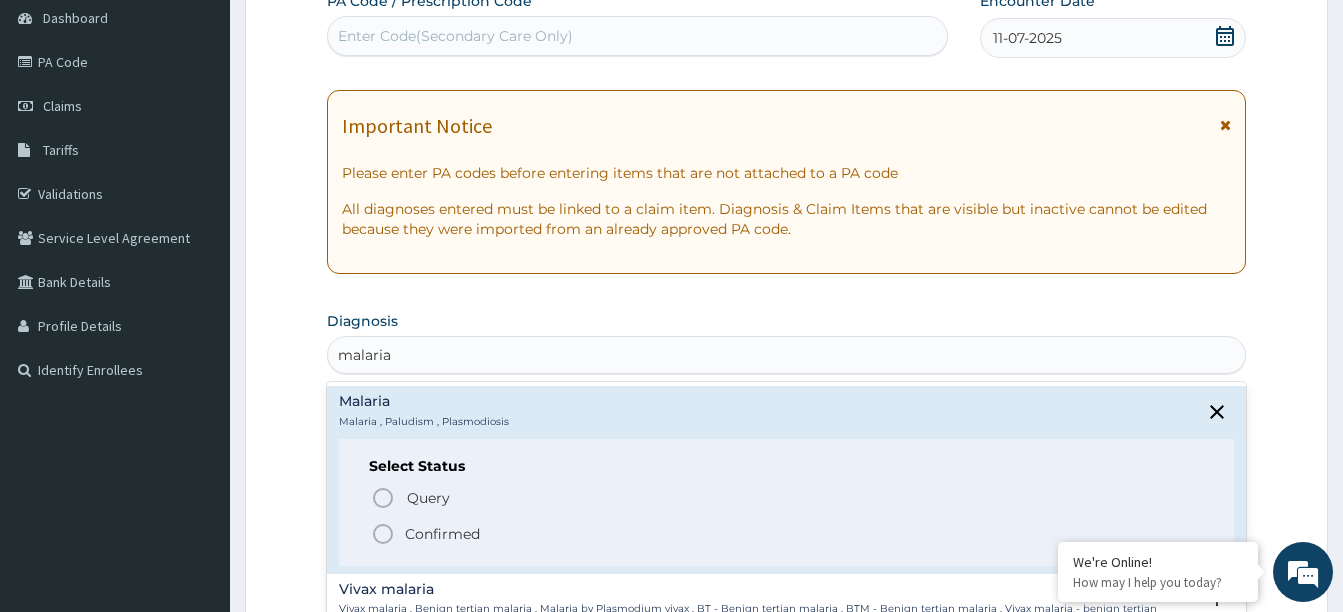 click 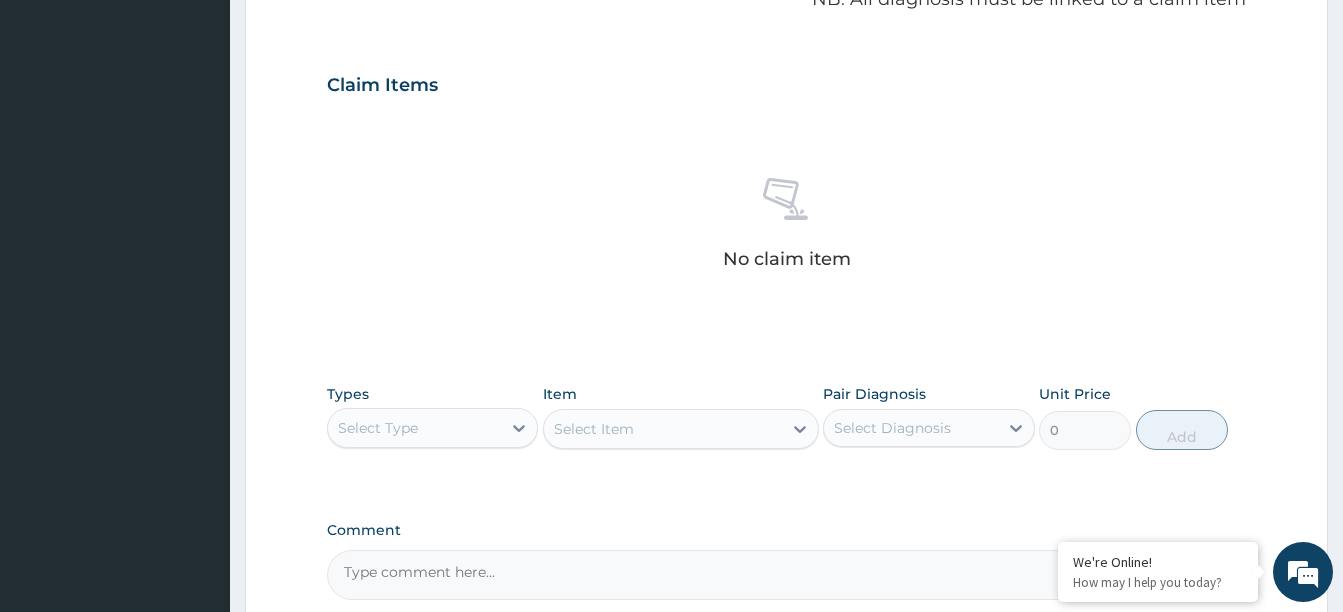 scroll, scrollTop: 700, scrollLeft: 0, axis: vertical 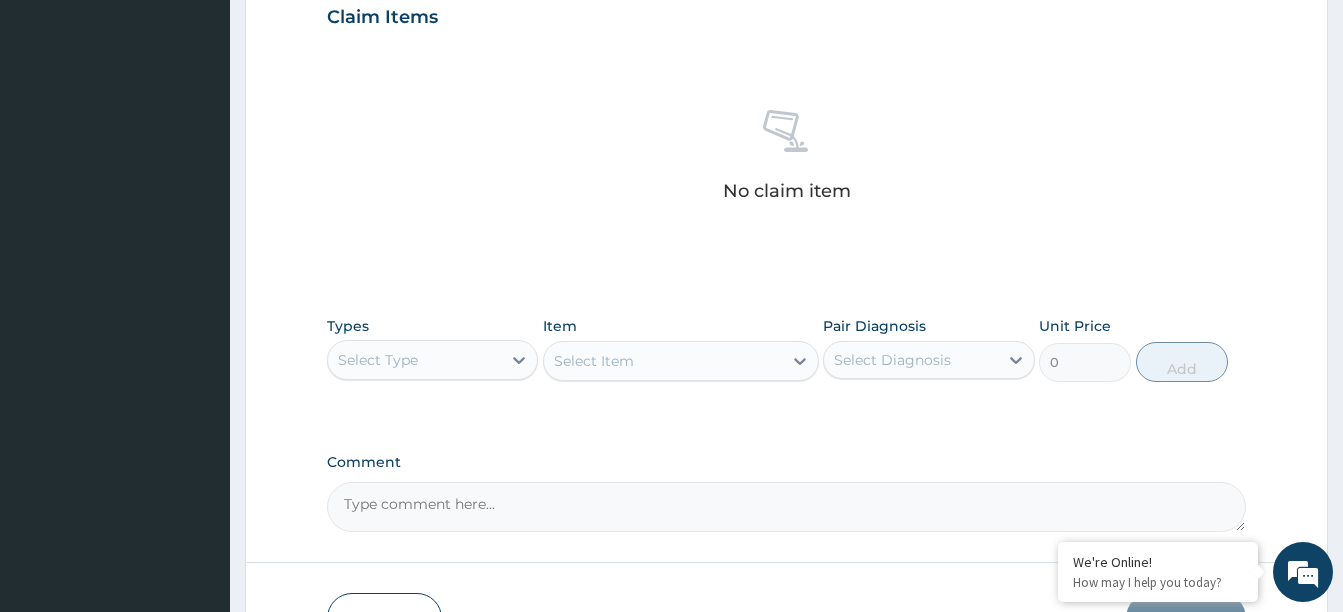 click on "Select Type" at bounding box center (414, 360) 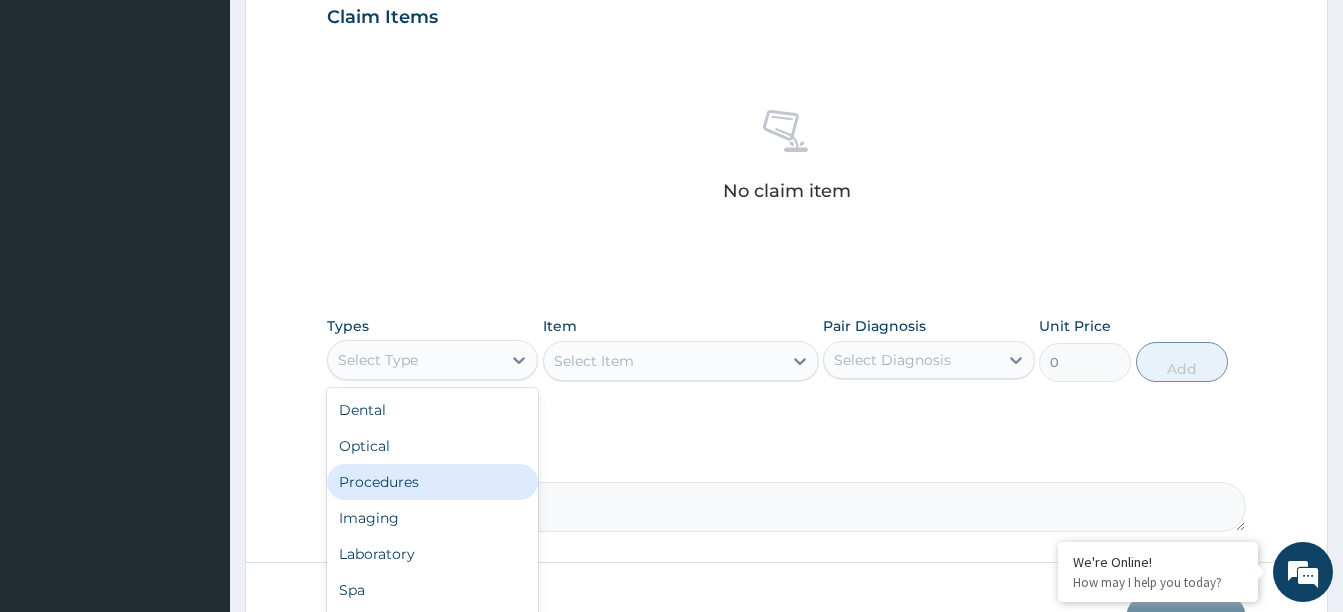 click on "Procedures" at bounding box center (432, 482) 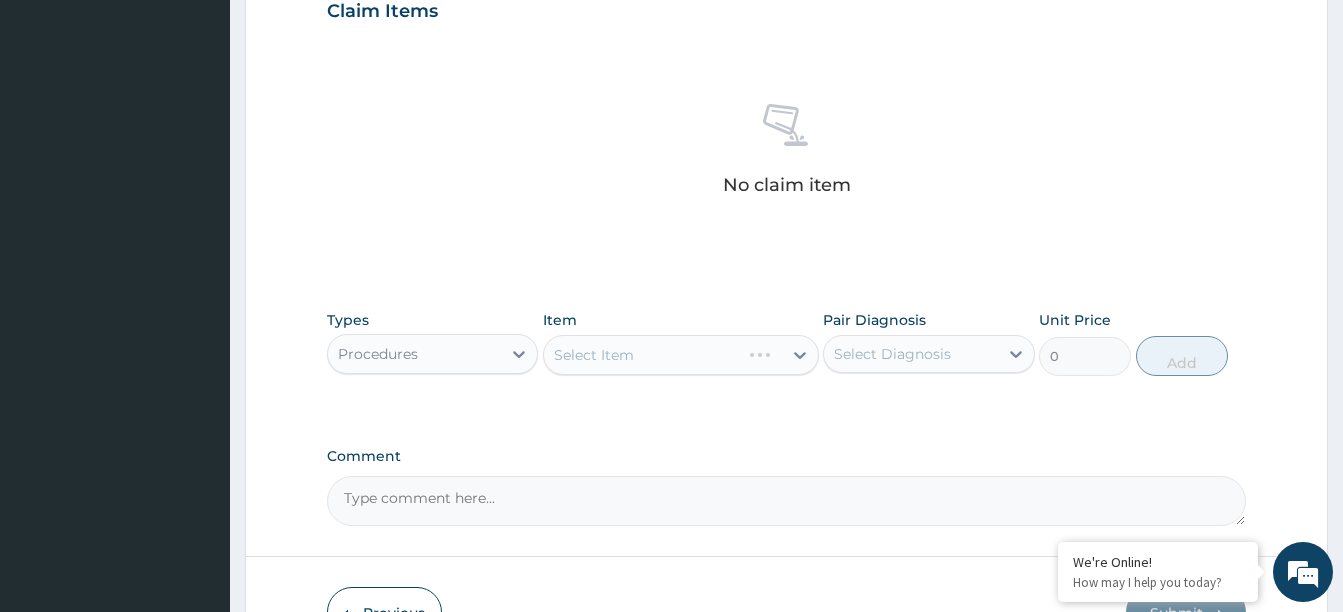 scroll, scrollTop: 800, scrollLeft: 0, axis: vertical 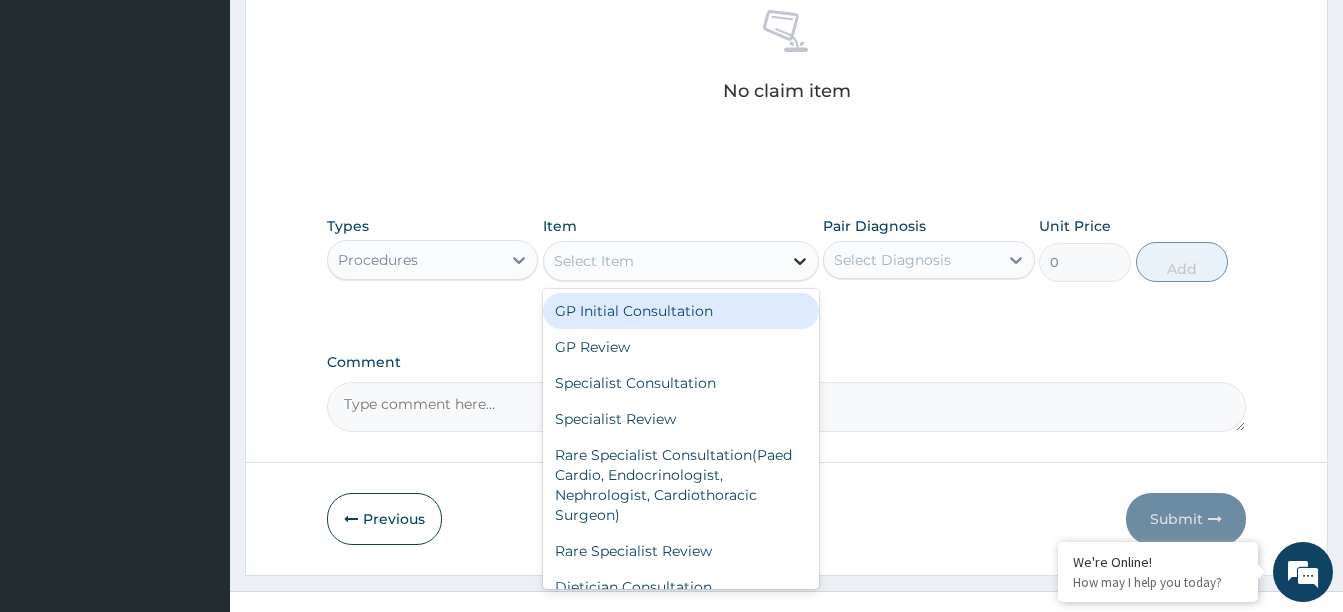 click 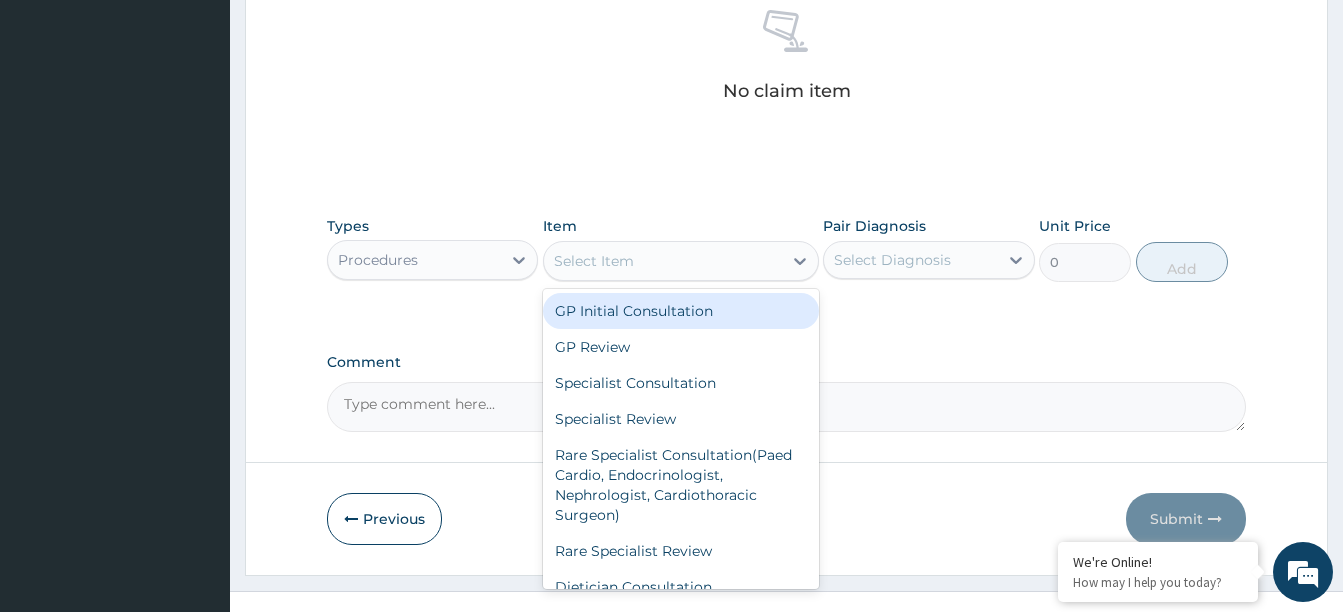 click on "GP Initial Consultation" at bounding box center (681, 311) 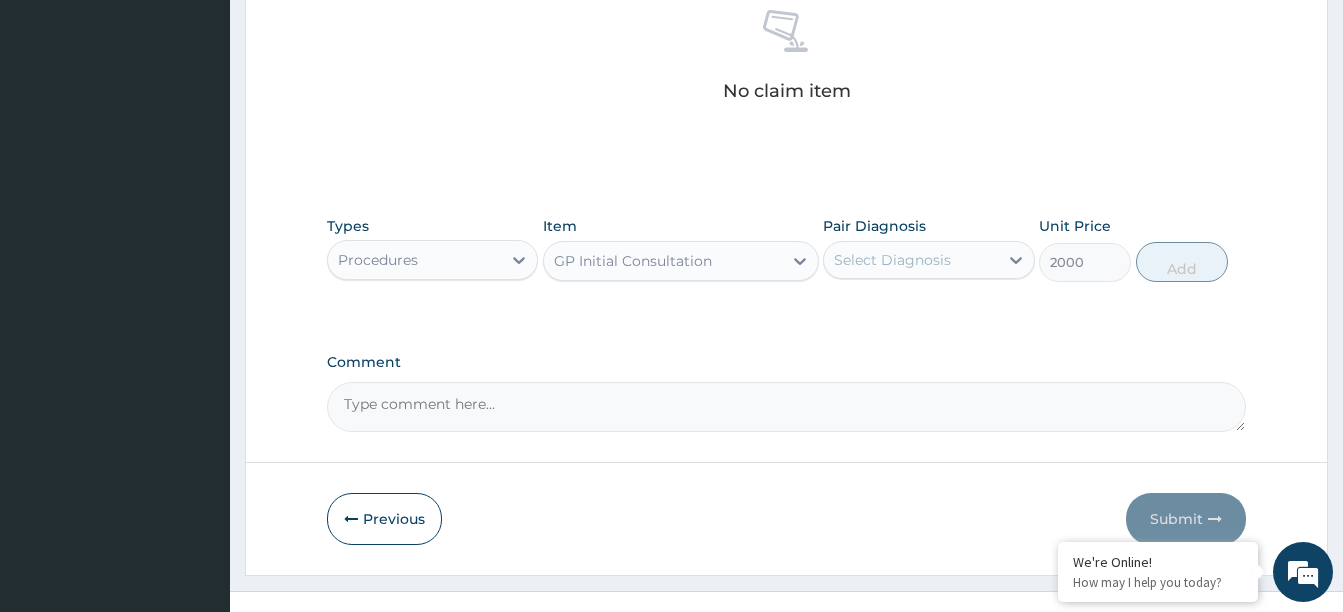 click on "Select Diagnosis" at bounding box center (892, 260) 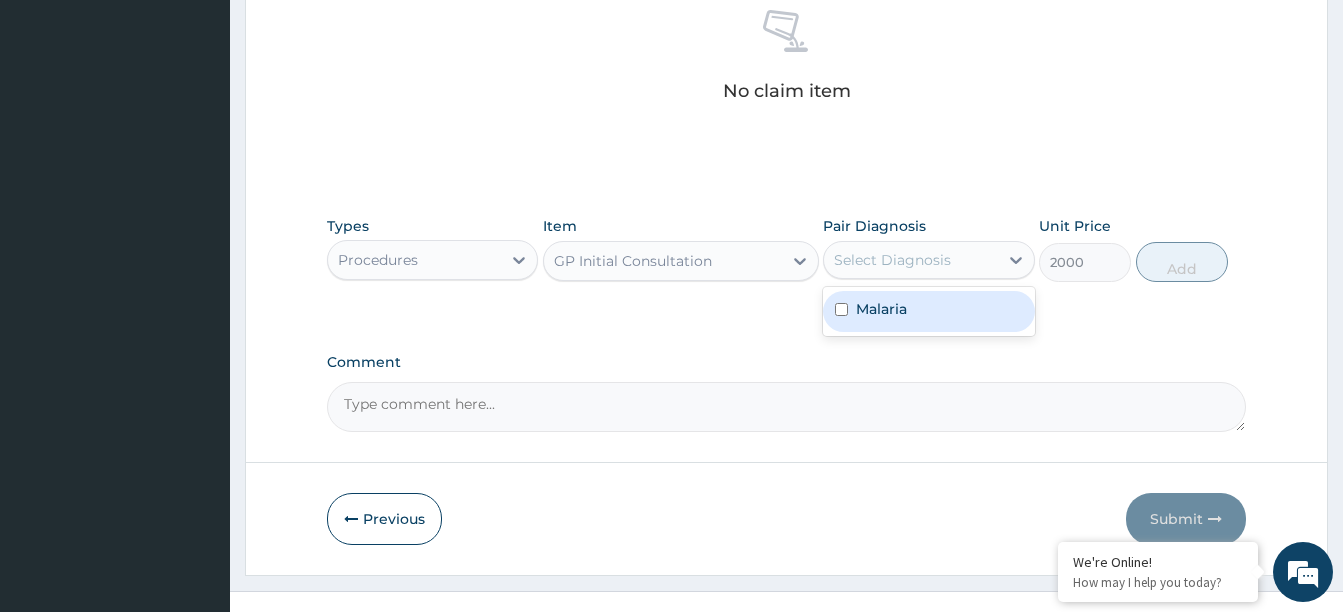 click on "Malaria" at bounding box center (881, 309) 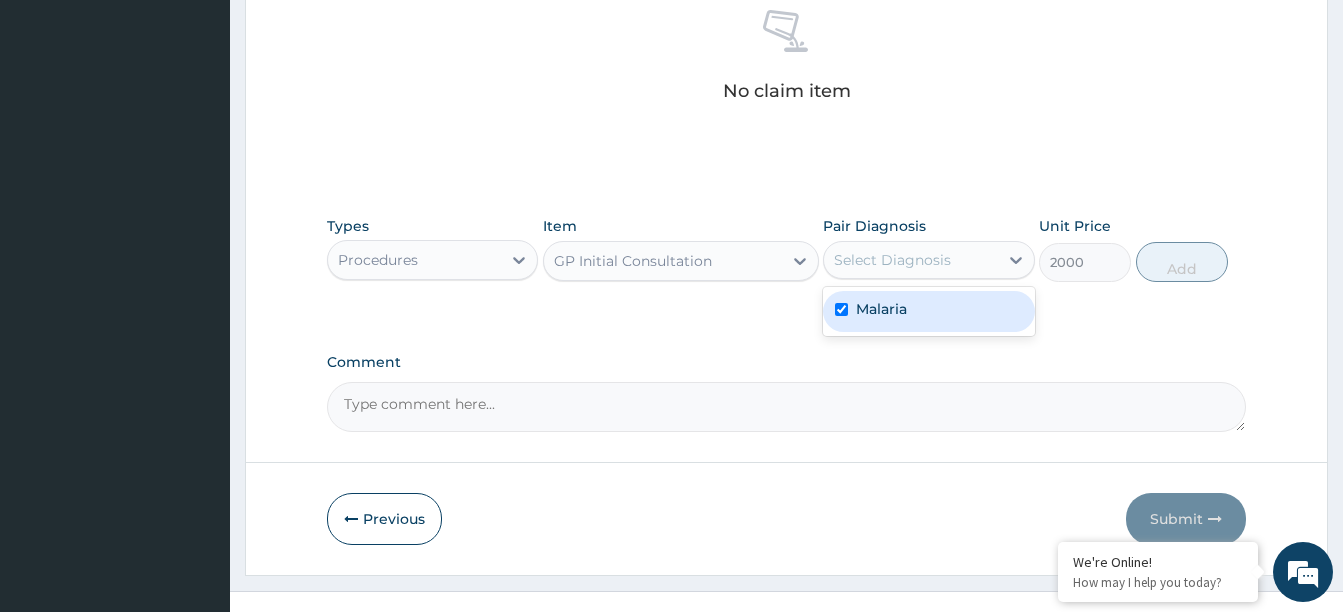 checkbox on "true" 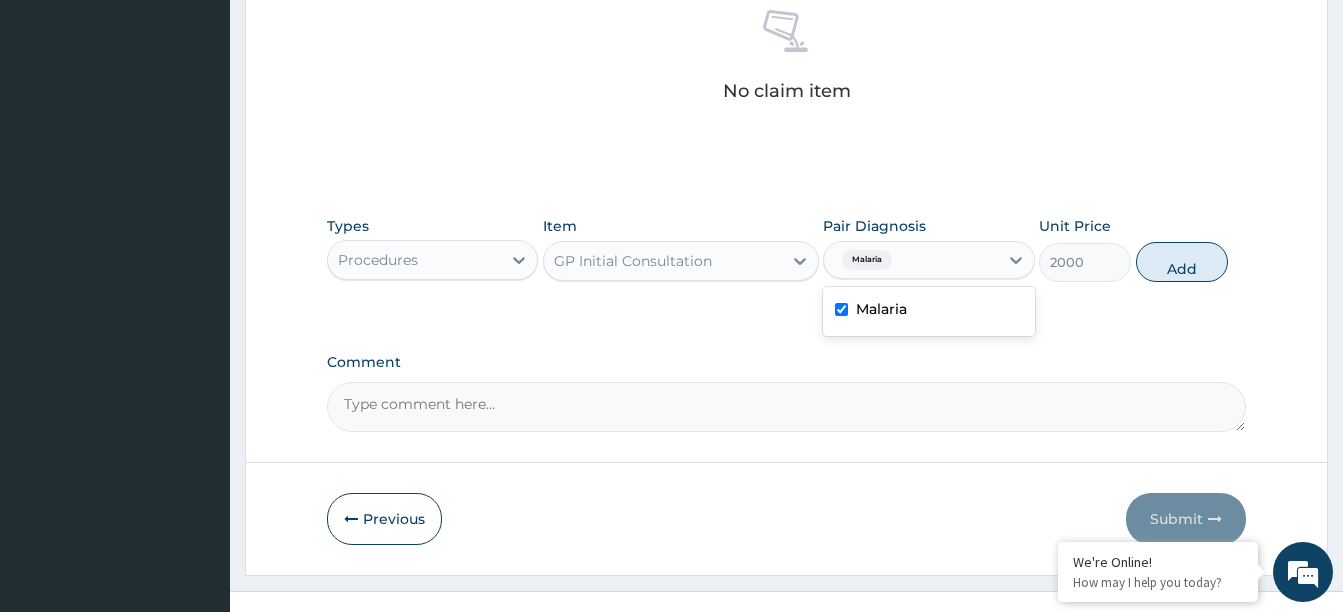 click on "Add" at bounding box center [1182, 262] 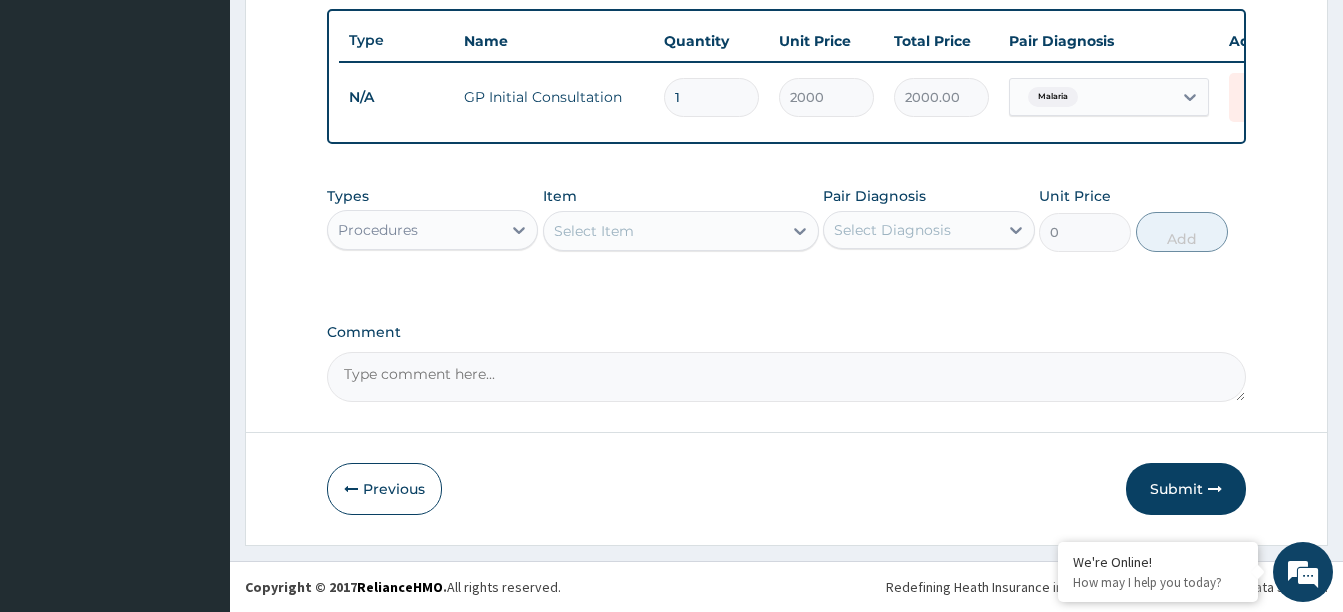 scroll, scrollTop: 750, scrollLeft: 0, axis: vertical 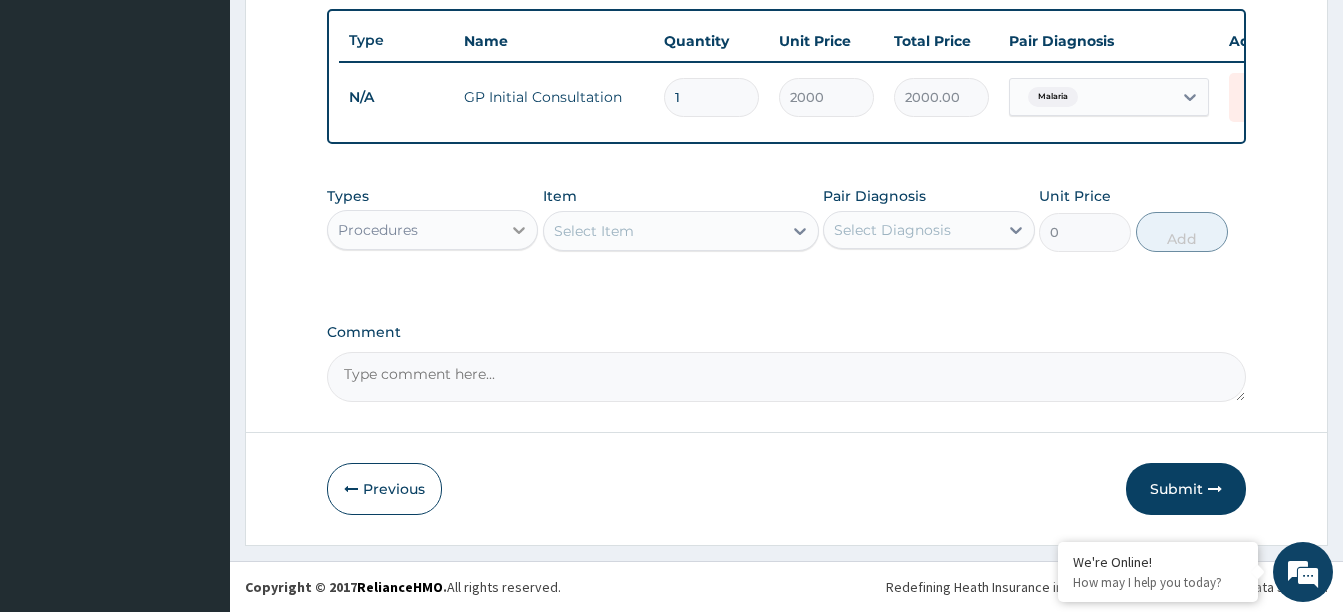 click at bounding box center (519, 230) 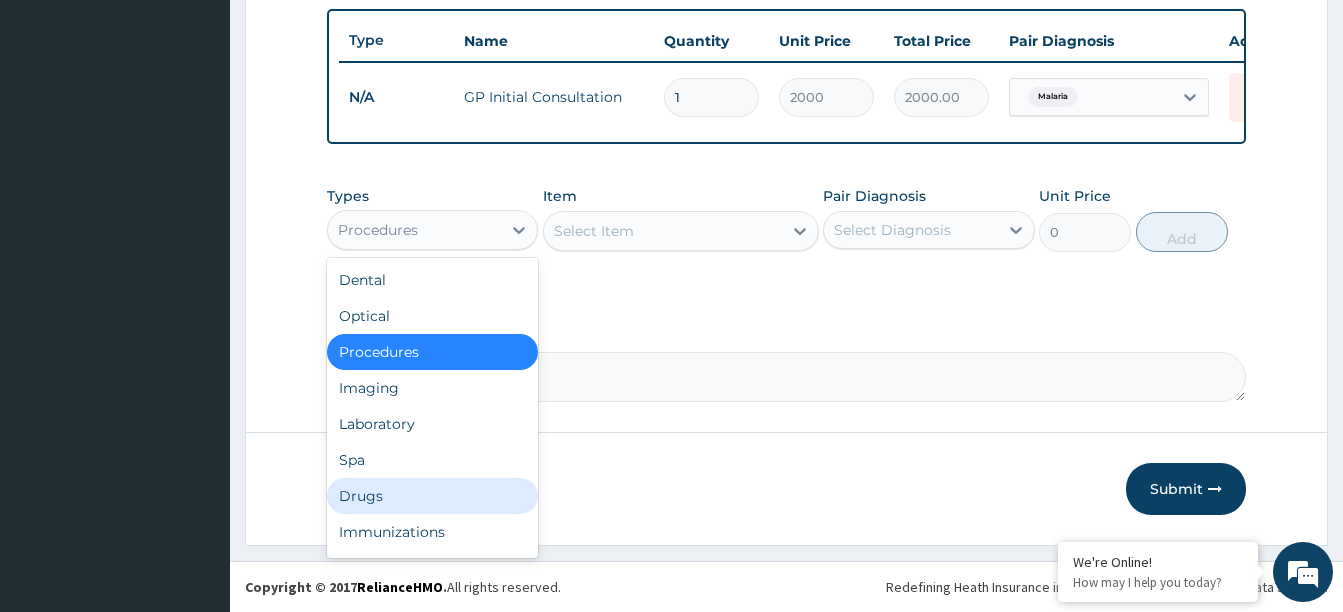 click on "Drugs" at bounding box center (432, 496) 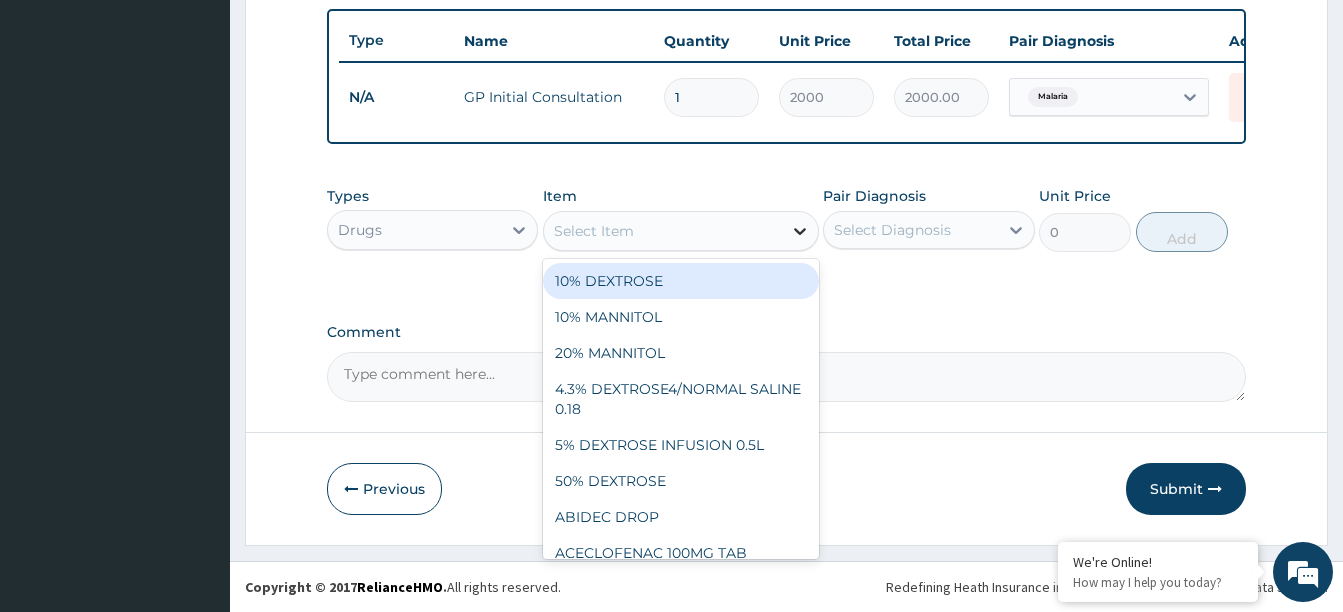 click at bounding box center [800, 231] 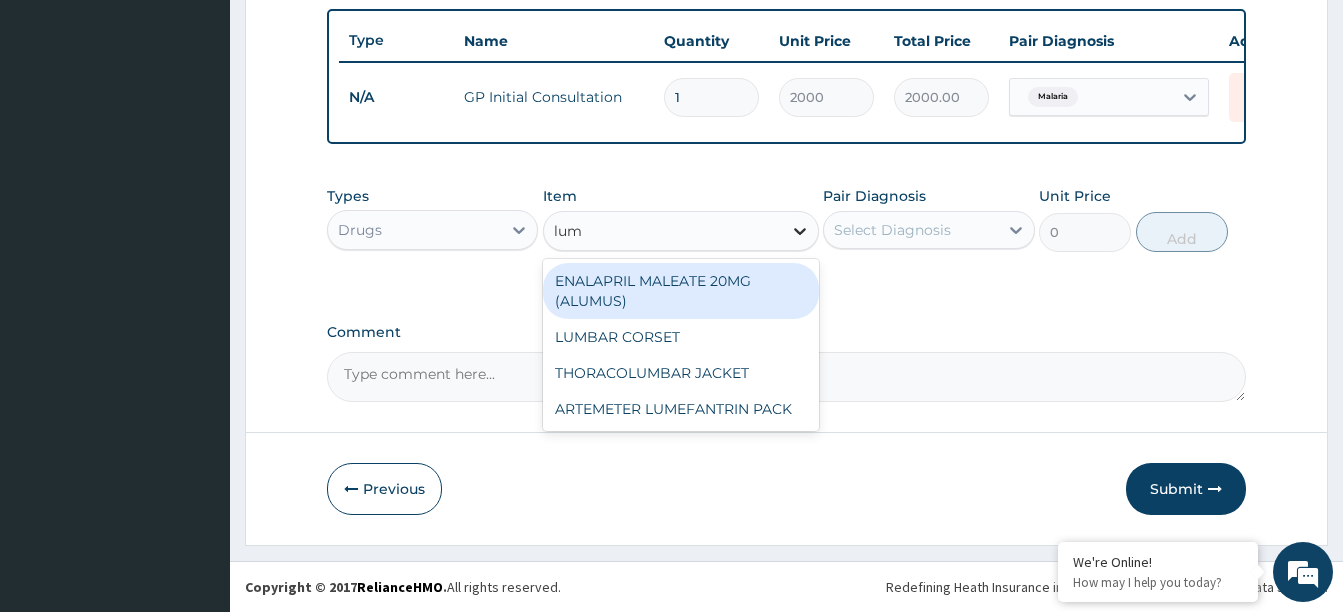 type on "lume" 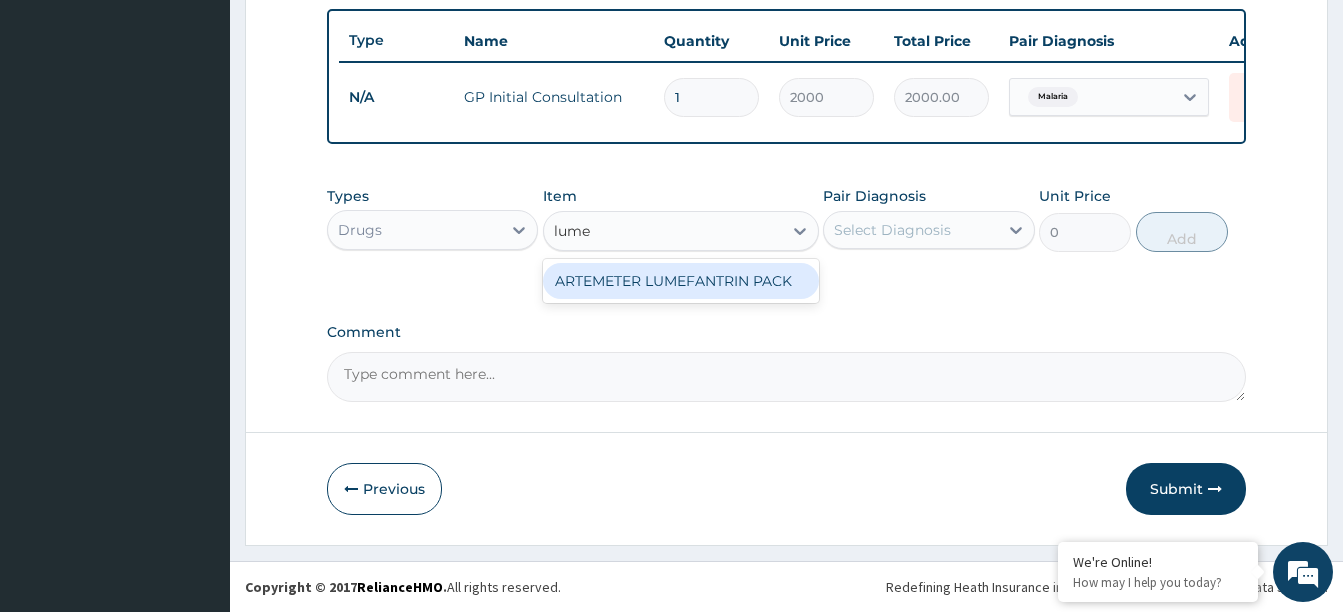 click on "ARTEMETER LUMEFANTRIN PACK" at bounding box center (681, 281) 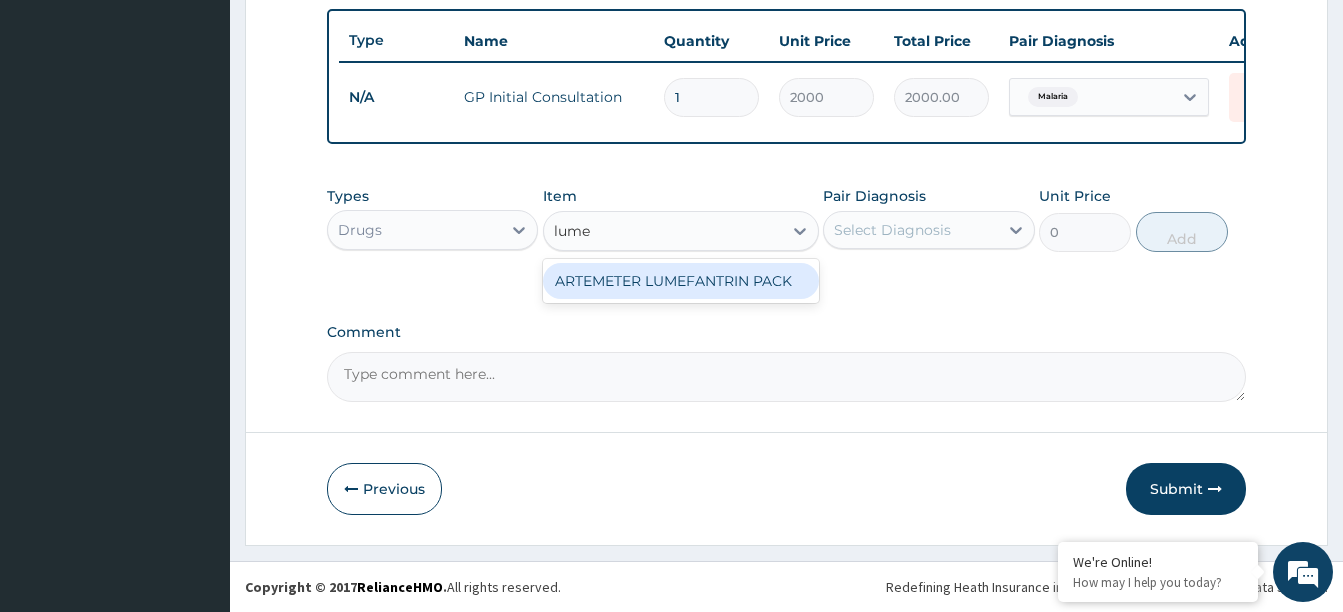 type 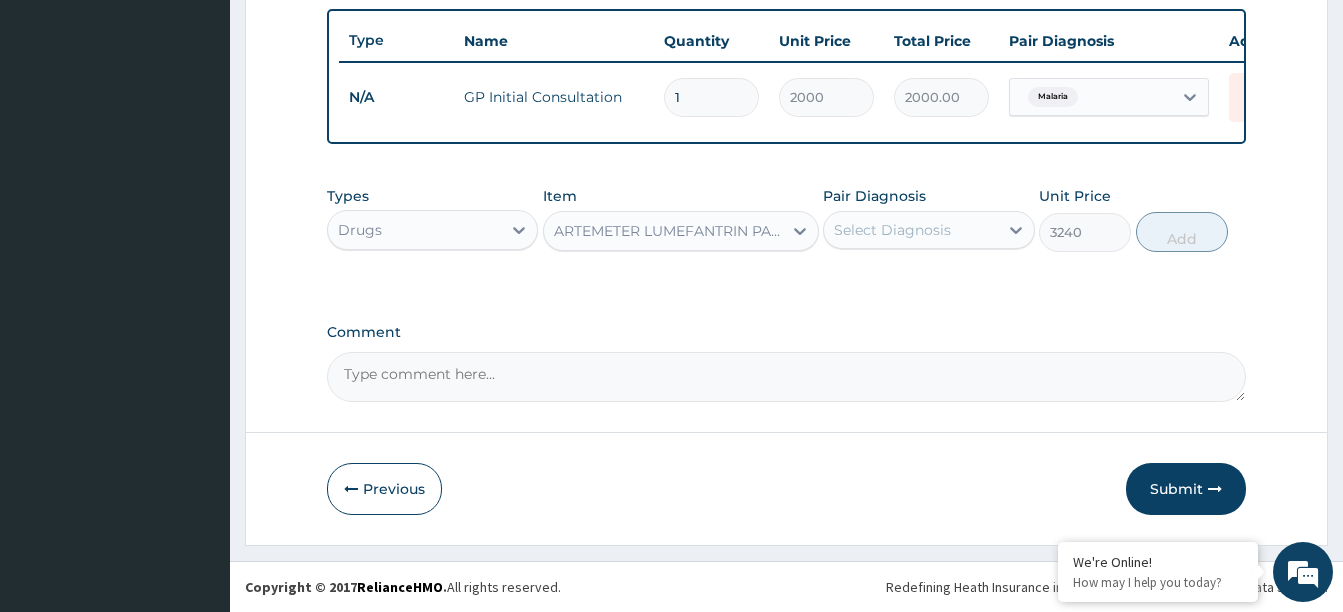 click on "Select Diagnosis" at bounding box center [892, 230] 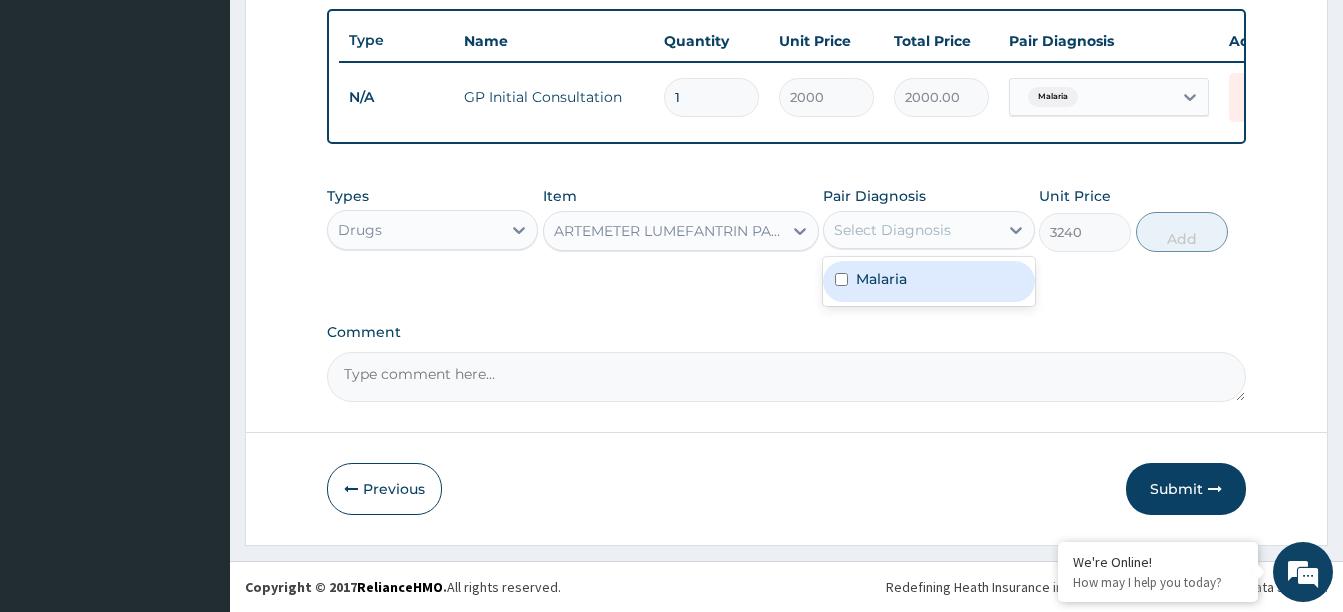 click on "Malaria" at bounding box center [928, 281] 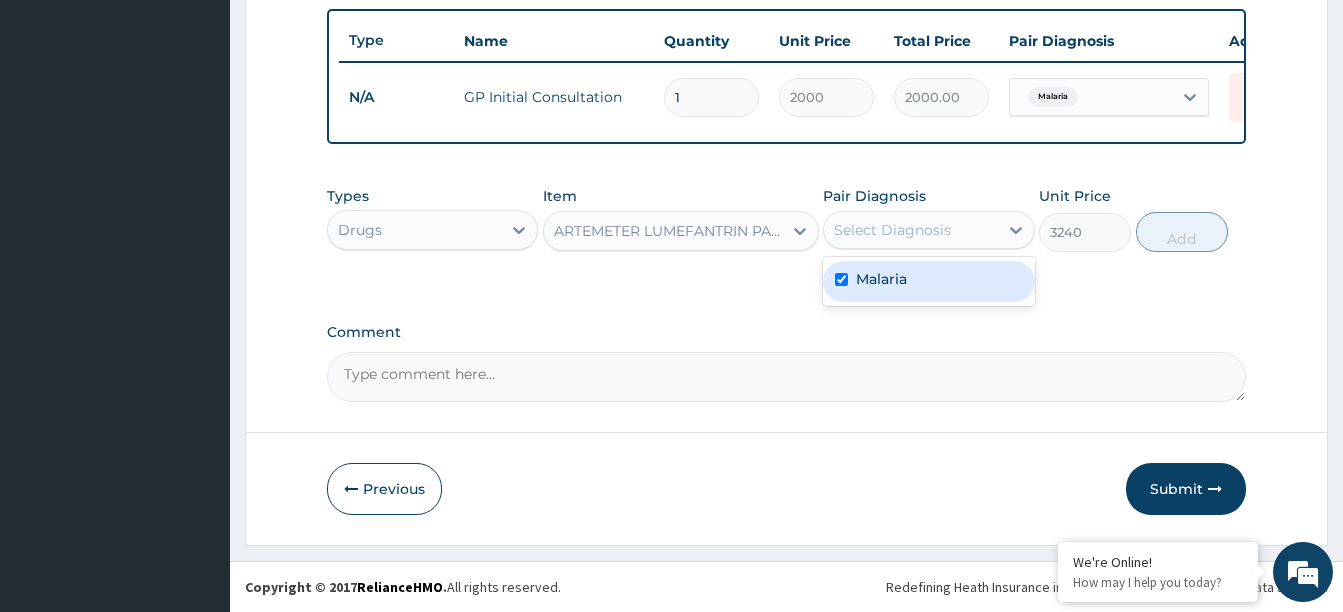 checkbox on "true" 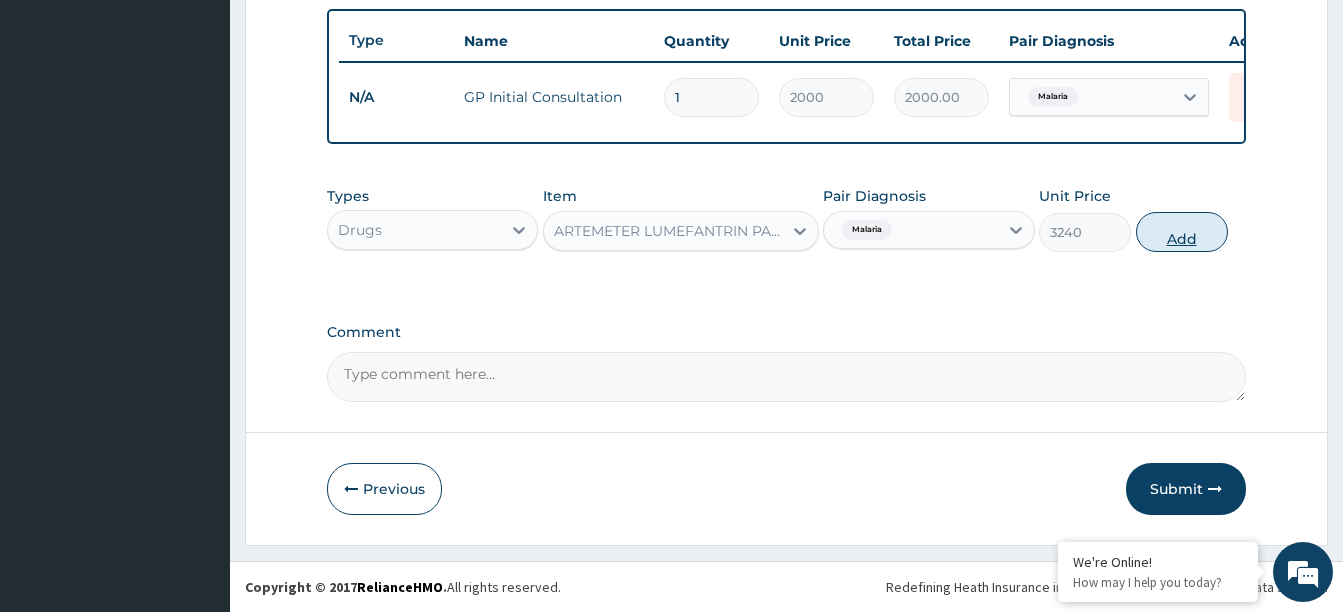 click on "Add" at bounding box center (1182, 232) 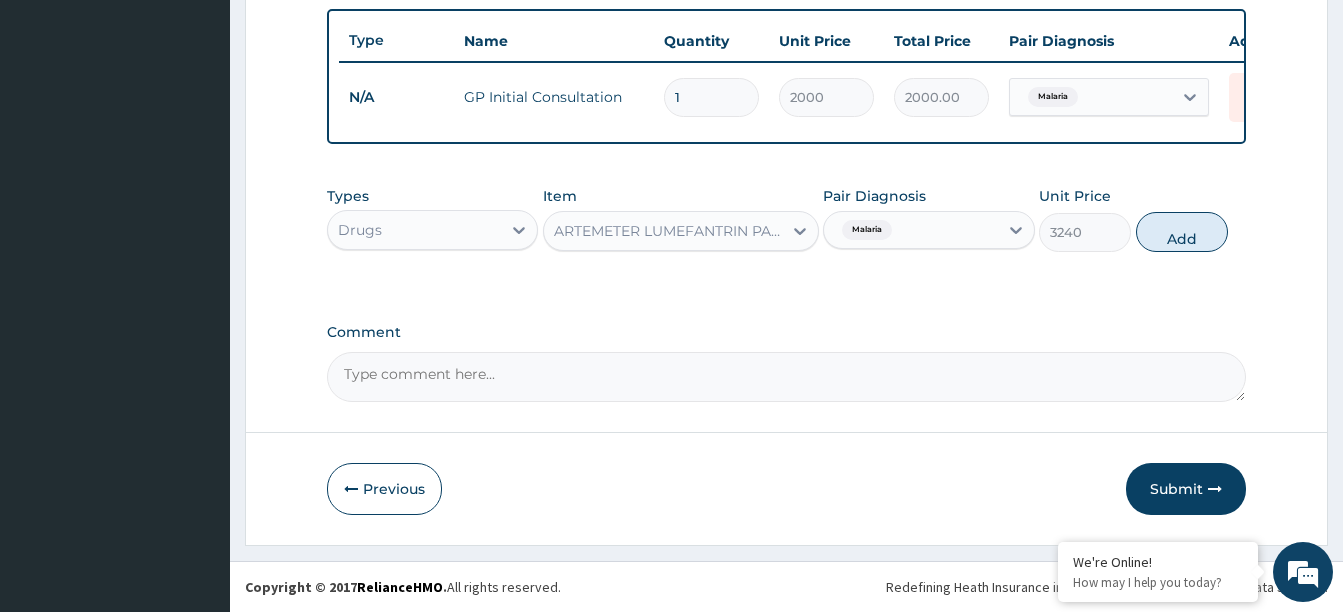 type on "0" 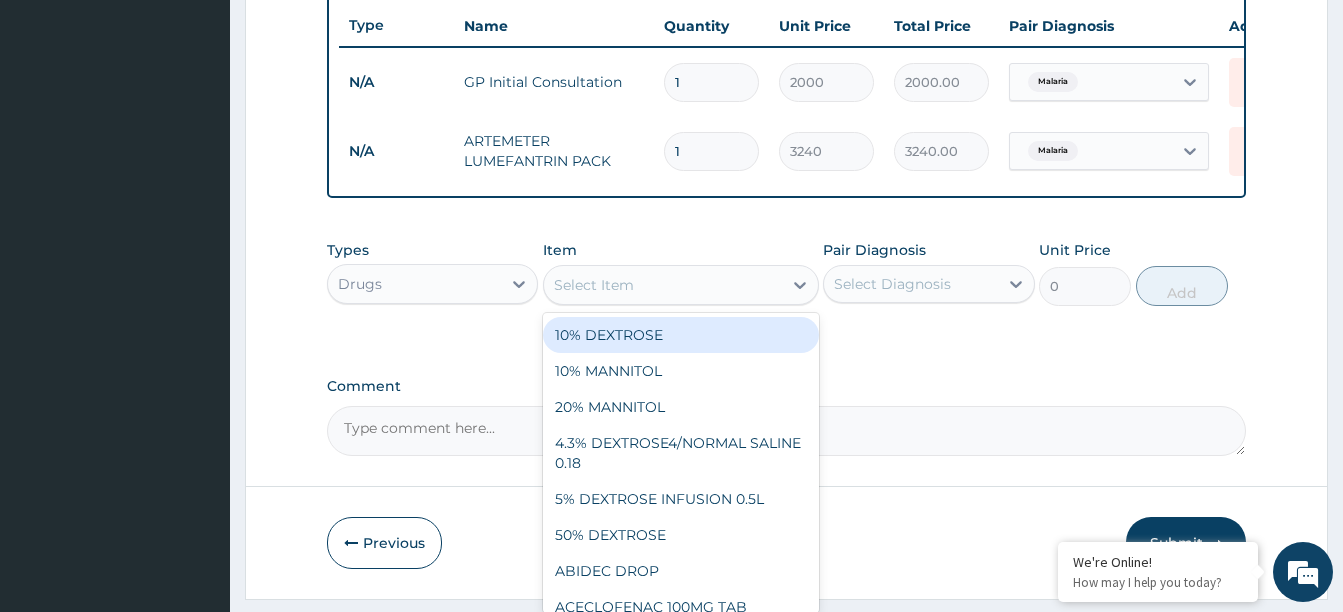 click on "Select Item" at bounding box center [663, 285] 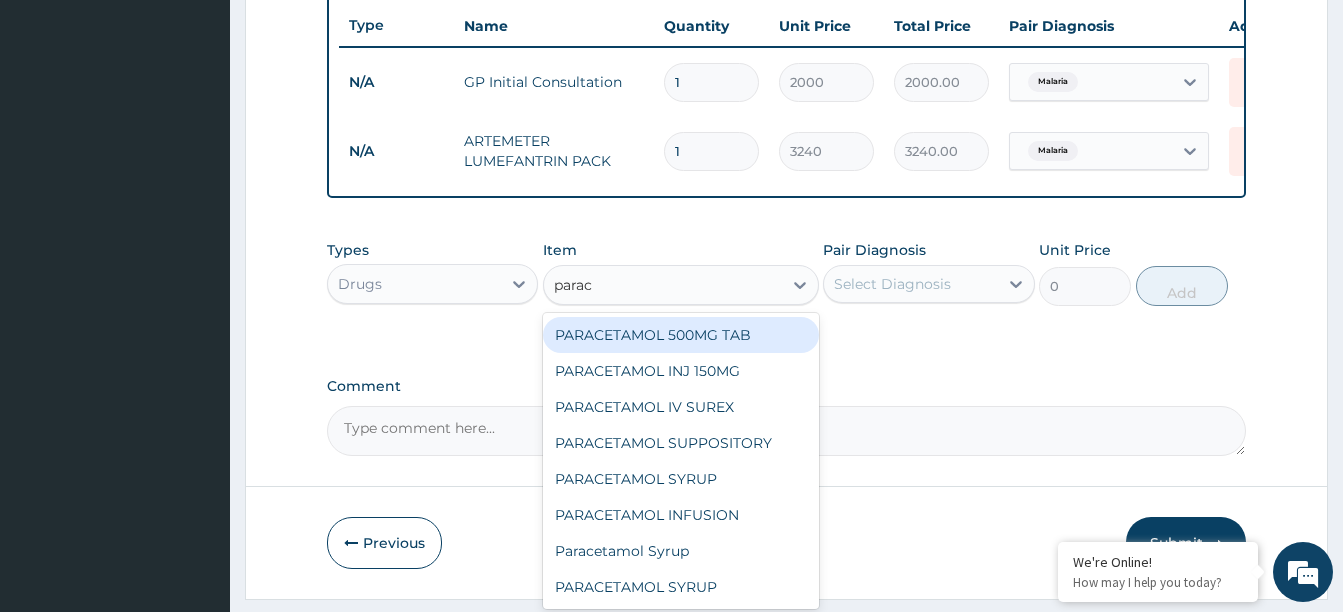 type on "parace" 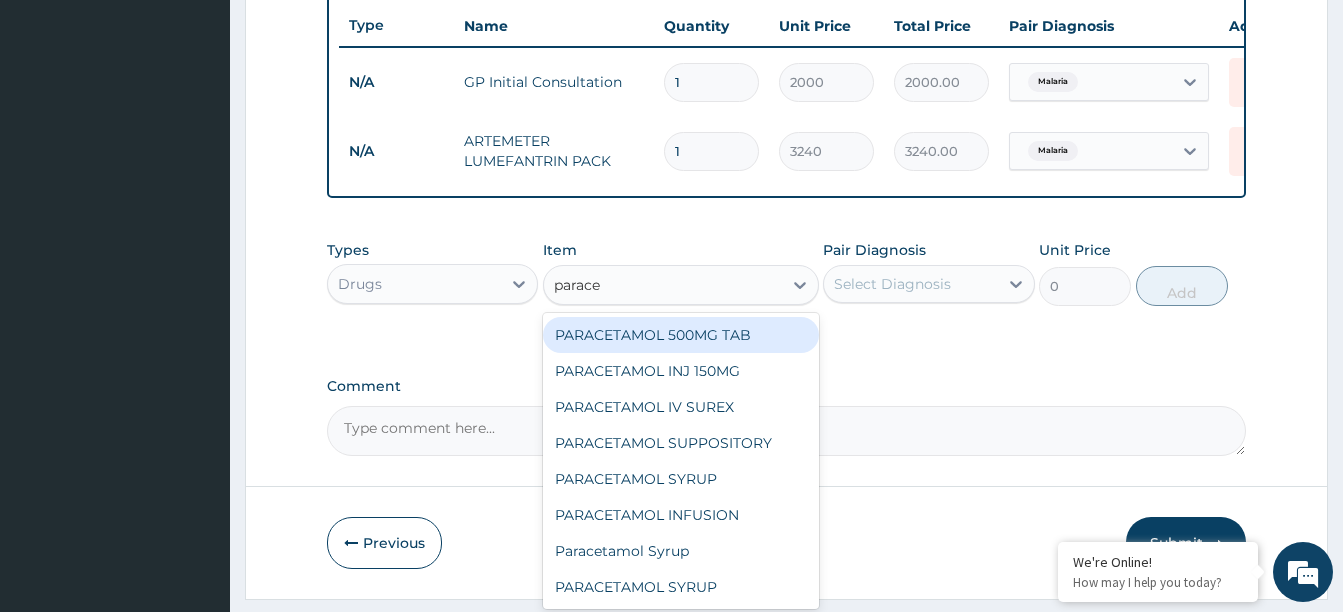 click on "PARACETAMOL 500MG TAB" at bounding box center (681, 335) 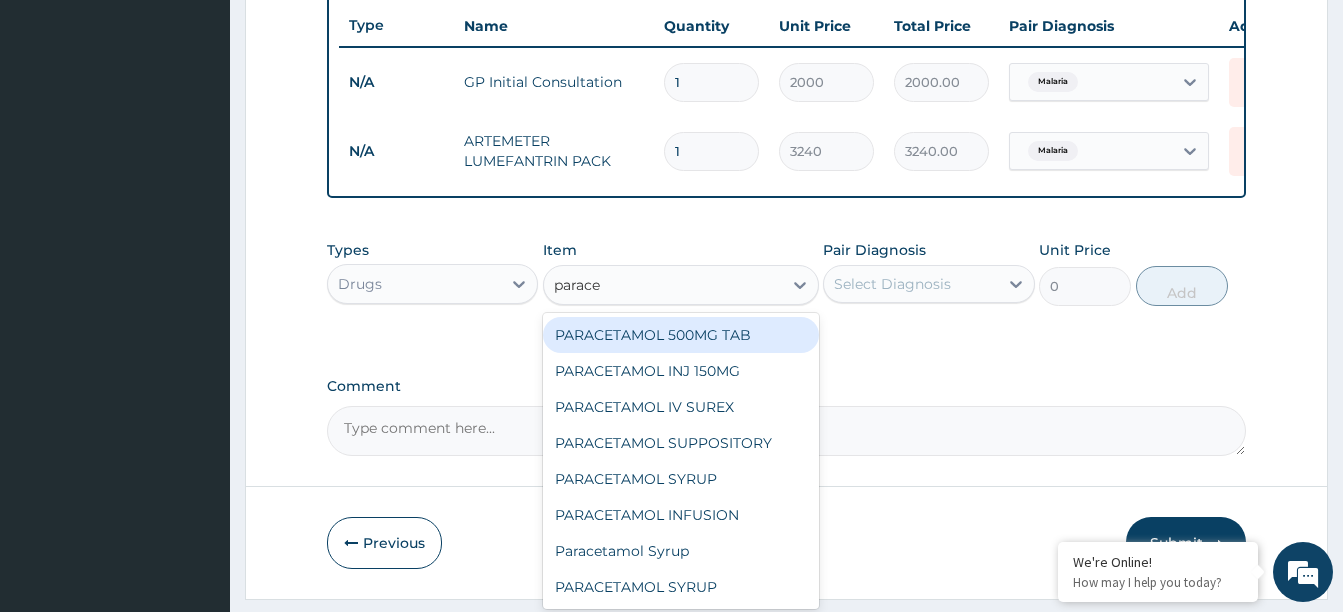 type 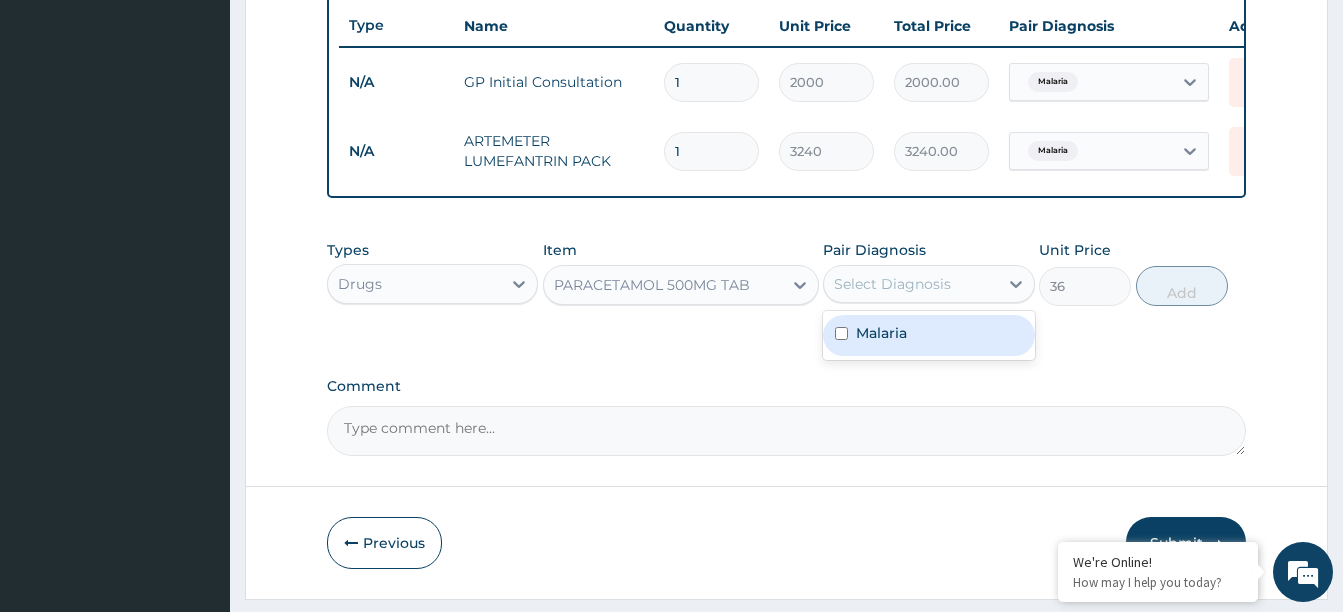 drag, startPoint x: 908, startPoint y: 301, endPoint x: 899, endPoint y: 306, distance: 10.29563 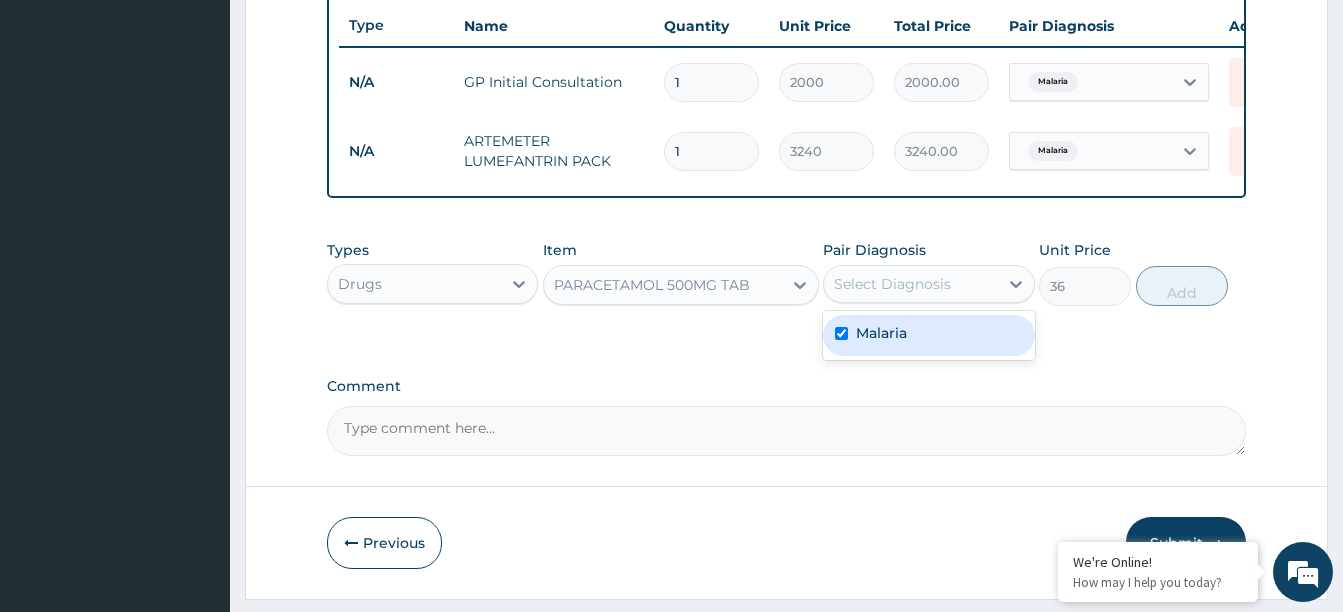 checkbox on "true" 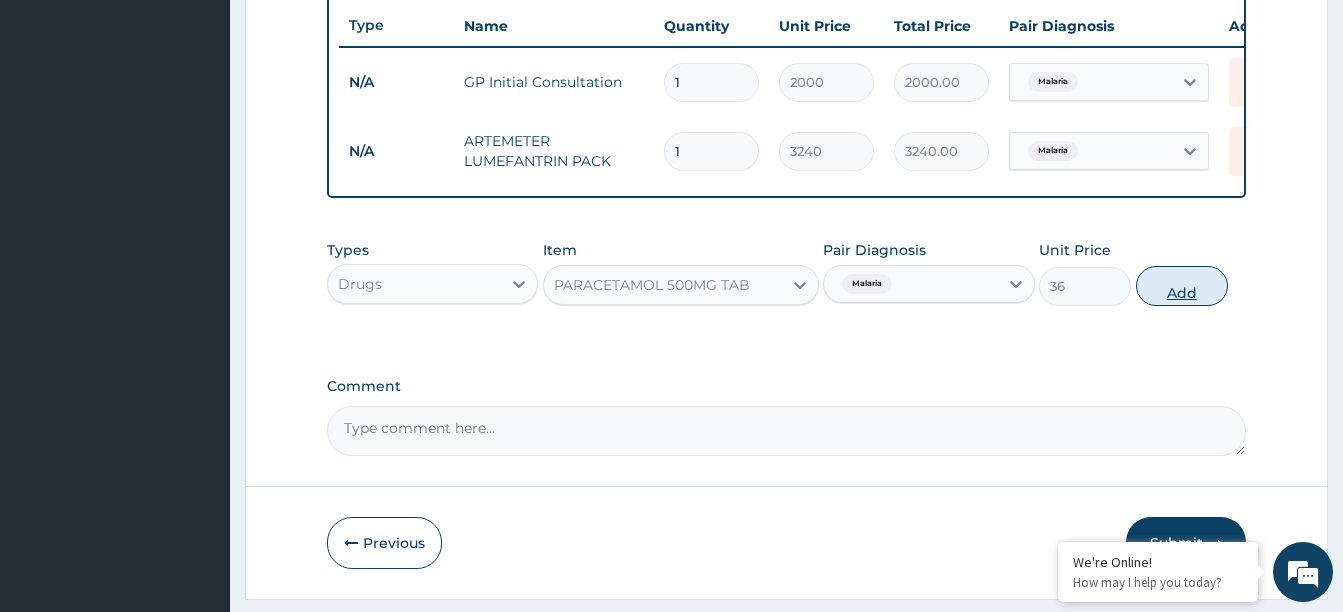click on "Add" at bounding box center [1182, 286] 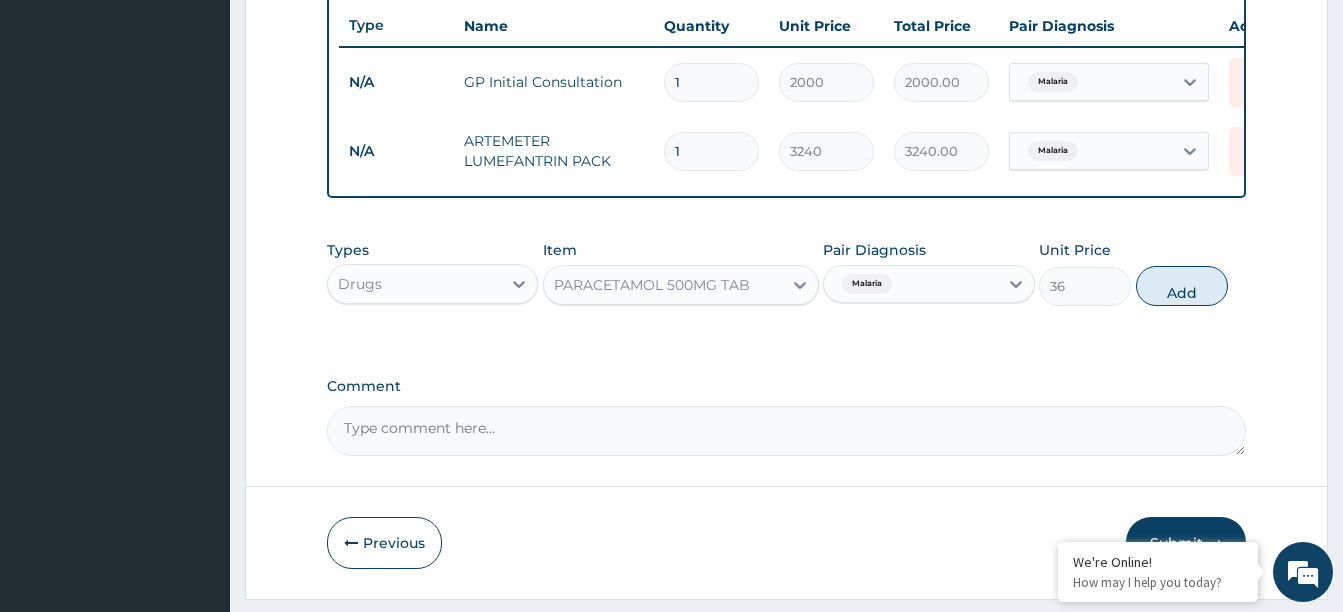 type on "0" 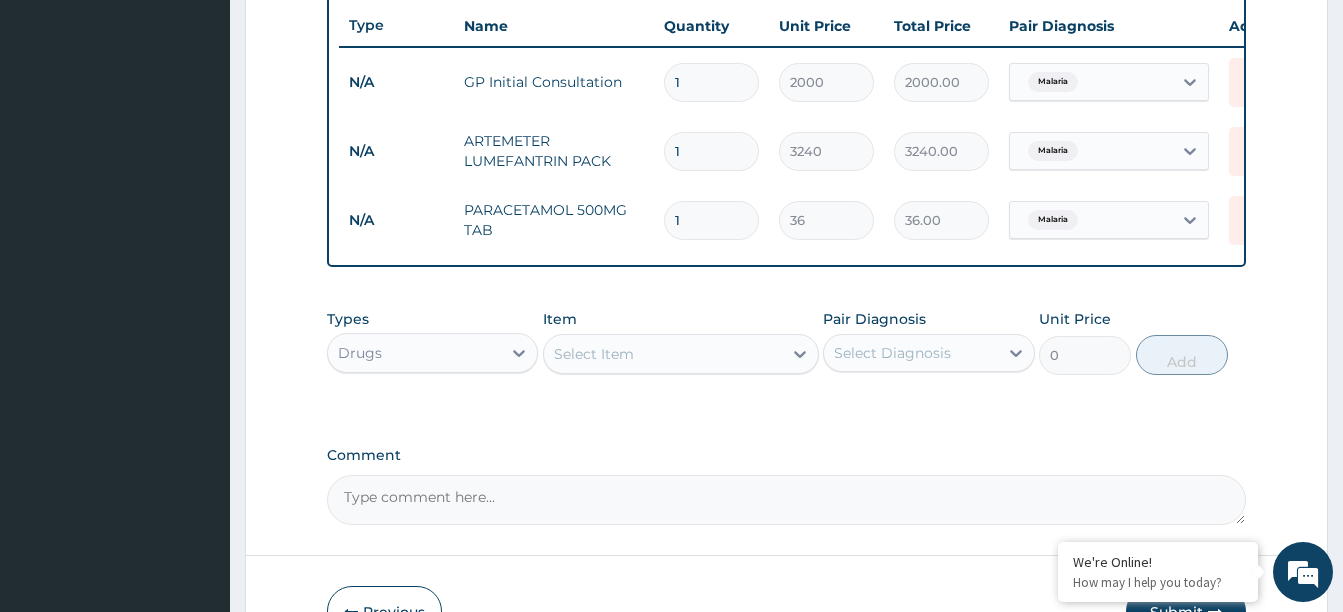 type on "10" 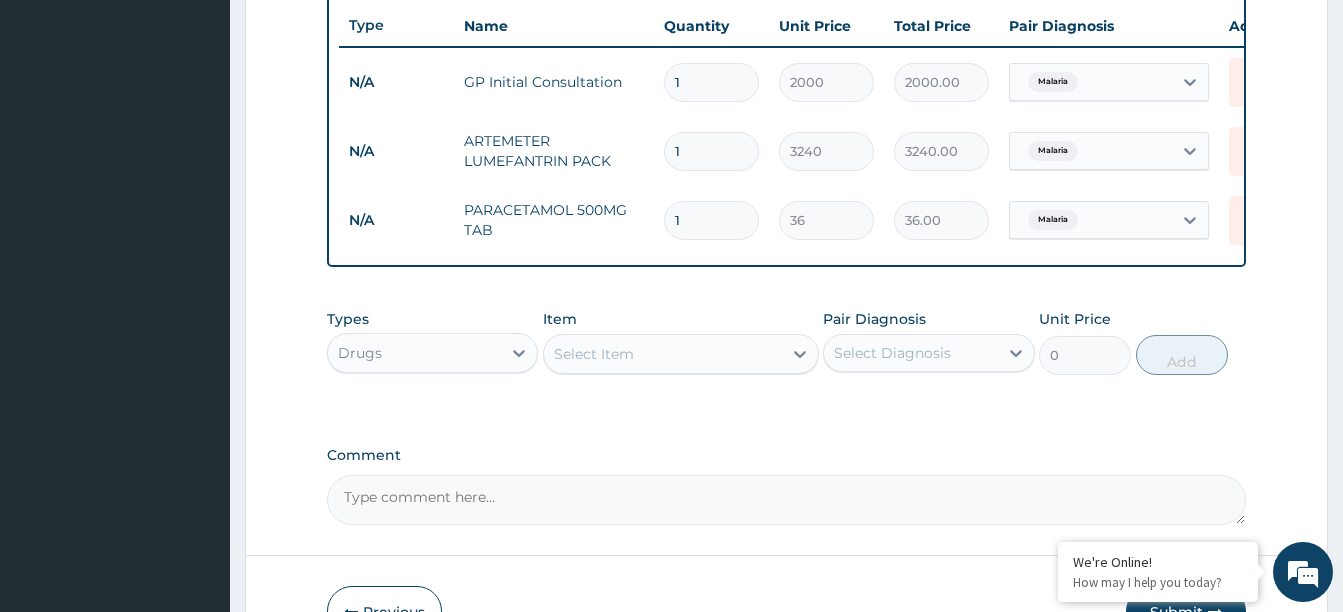 type on "360.00" 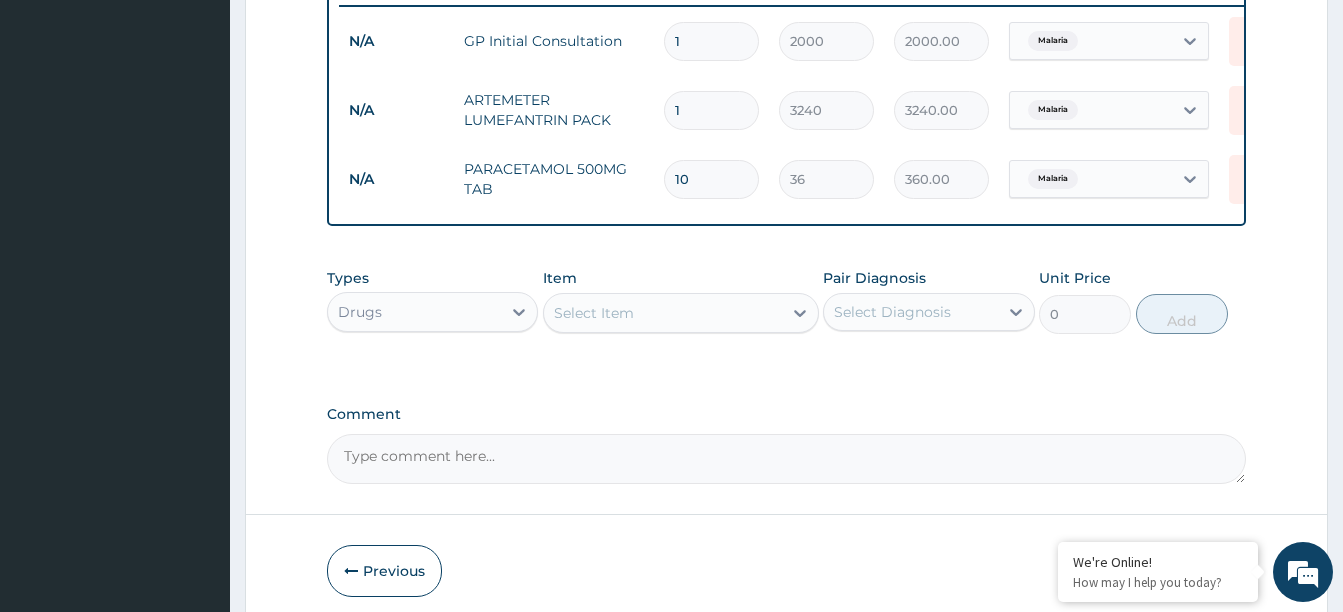 scroll, scrollTop: 888, scrollLeft: 0, axis: vertical 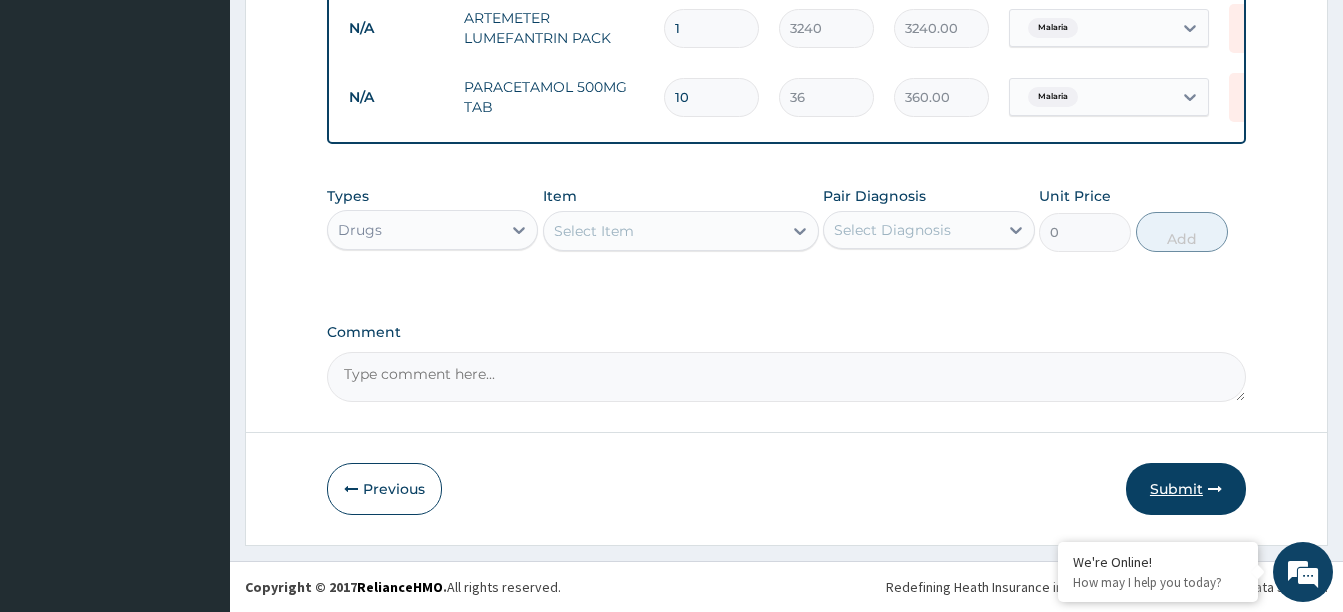 type on "10" 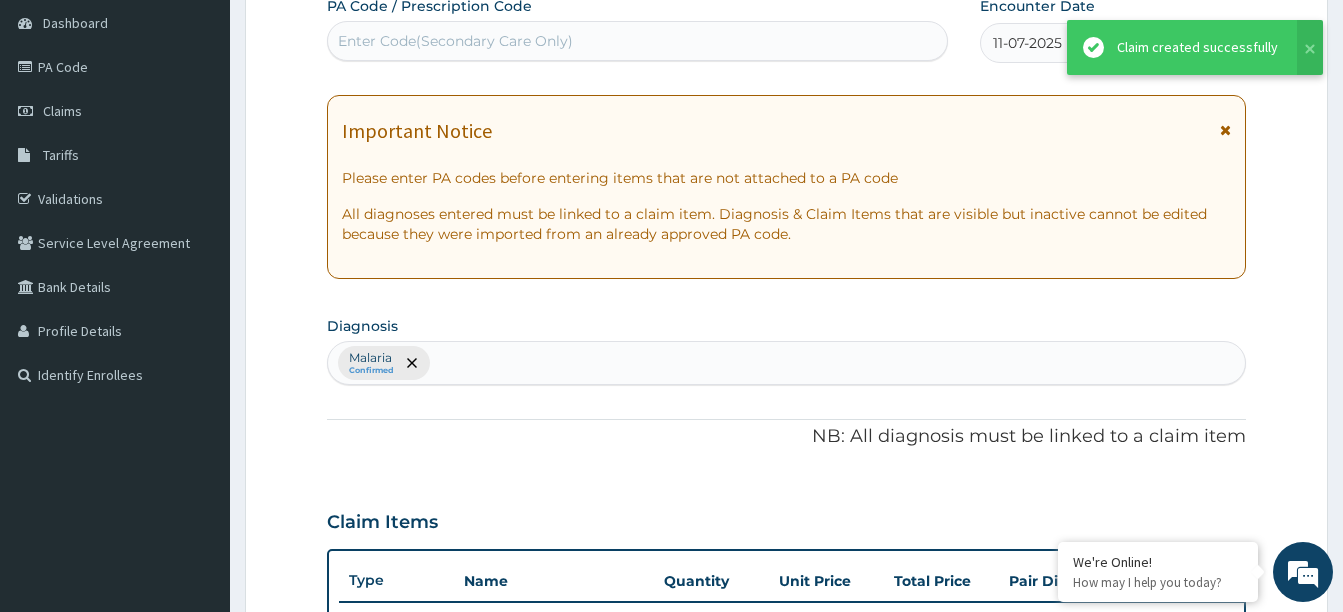 scroll, scrollTop: 0, scrollLeft: 0, axis: both 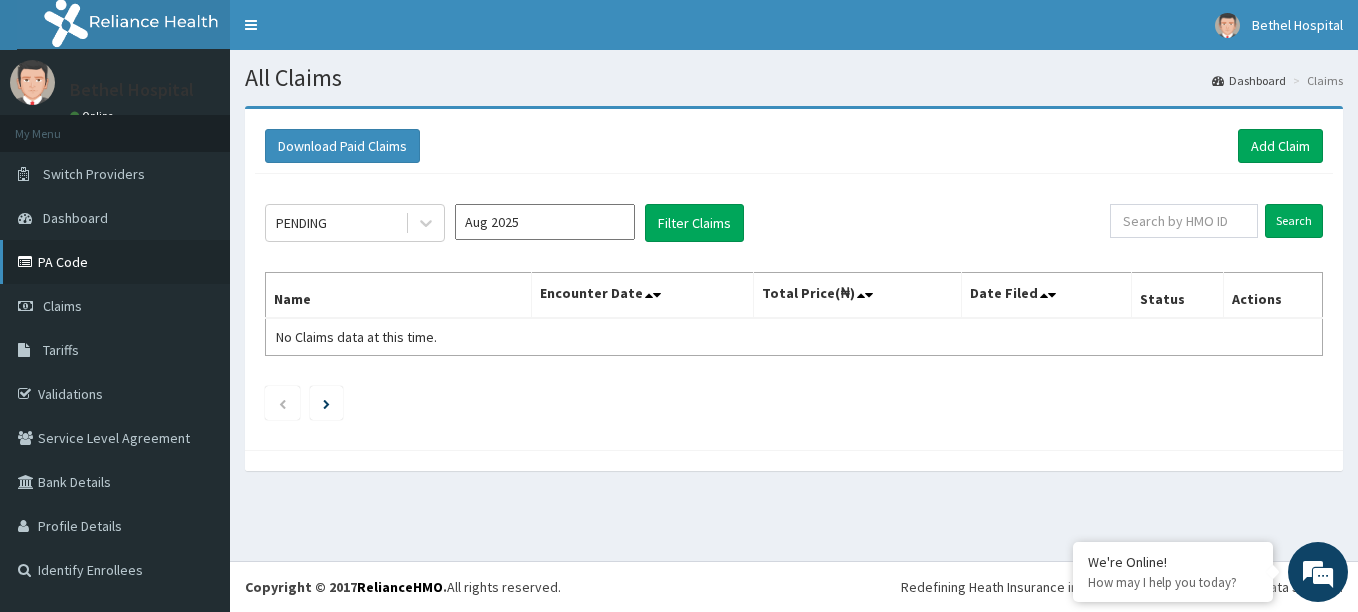 click on "PA Code" at bounding box center [115, 262] 